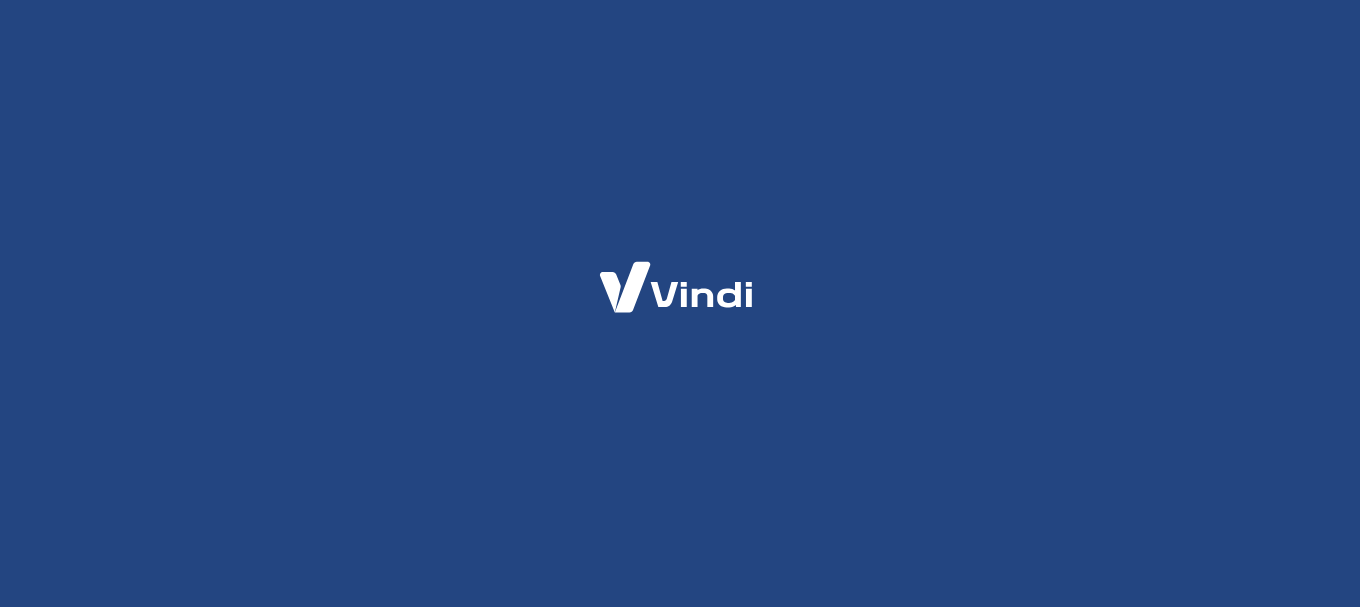 scroll, scrollTop: 0, scrollLeft: 0, axis: both 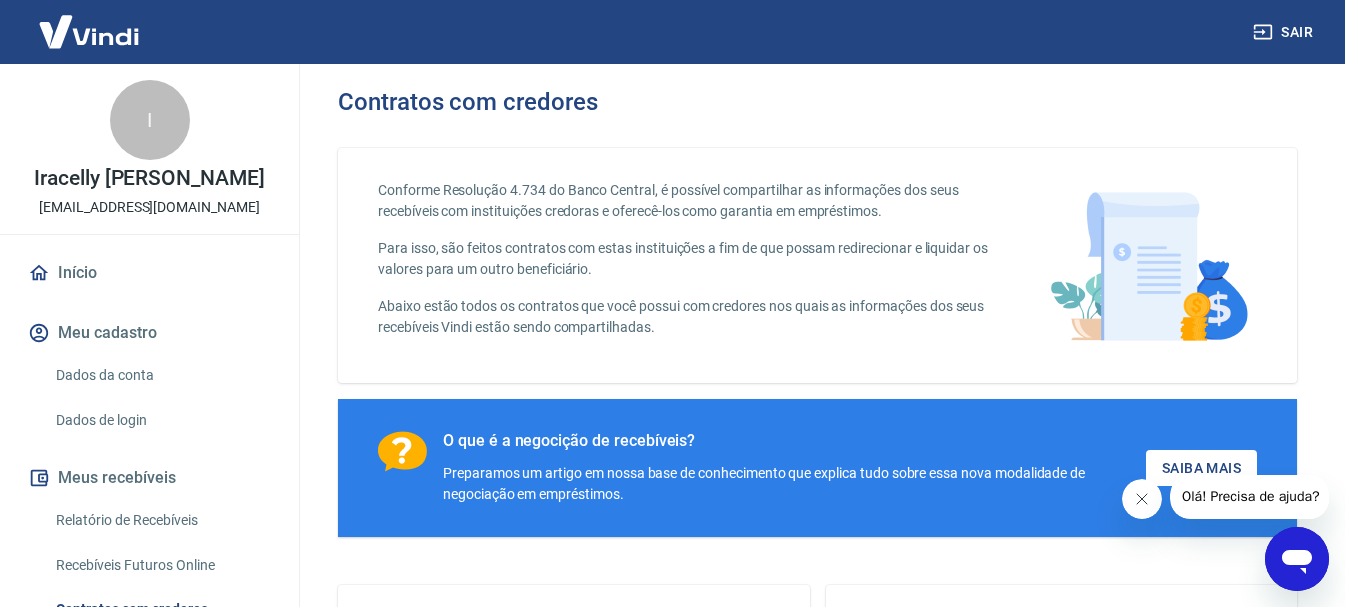 click 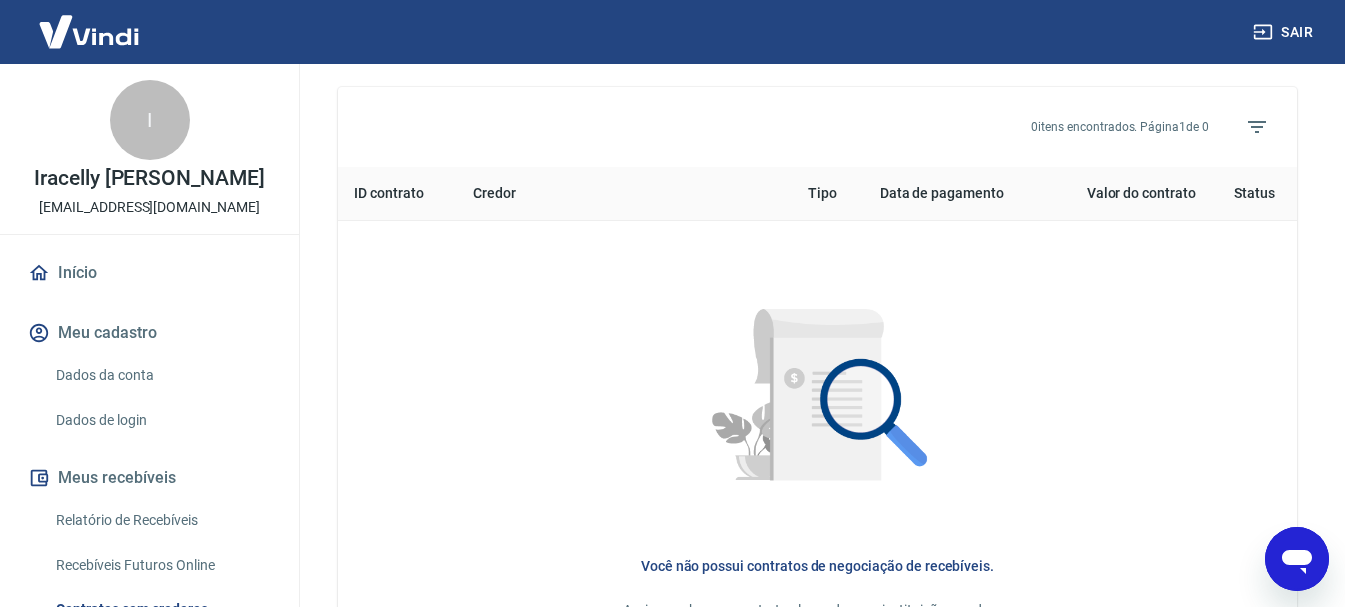 scroll, scrollTop: 985, scrollLeft: 0, axis: vertical 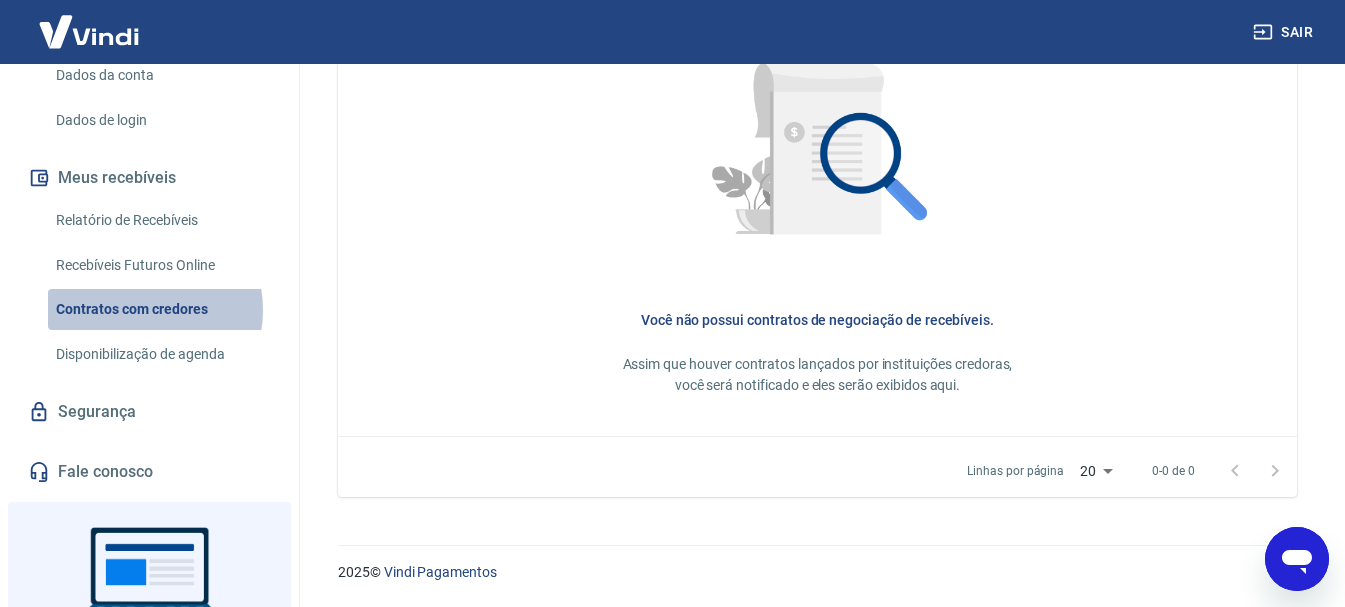 click on "Contratos com credores" at bounding box center (161, 309) 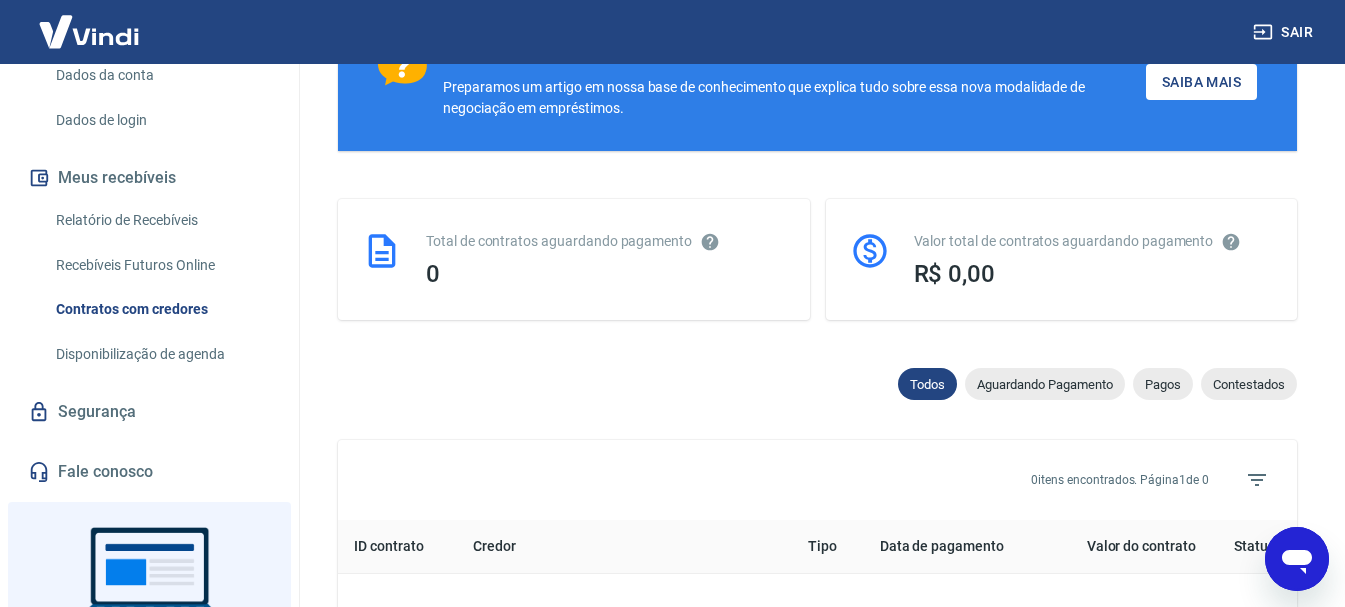 scroll, scrollTop: 385, scrollLeft: 0, axis: vertical 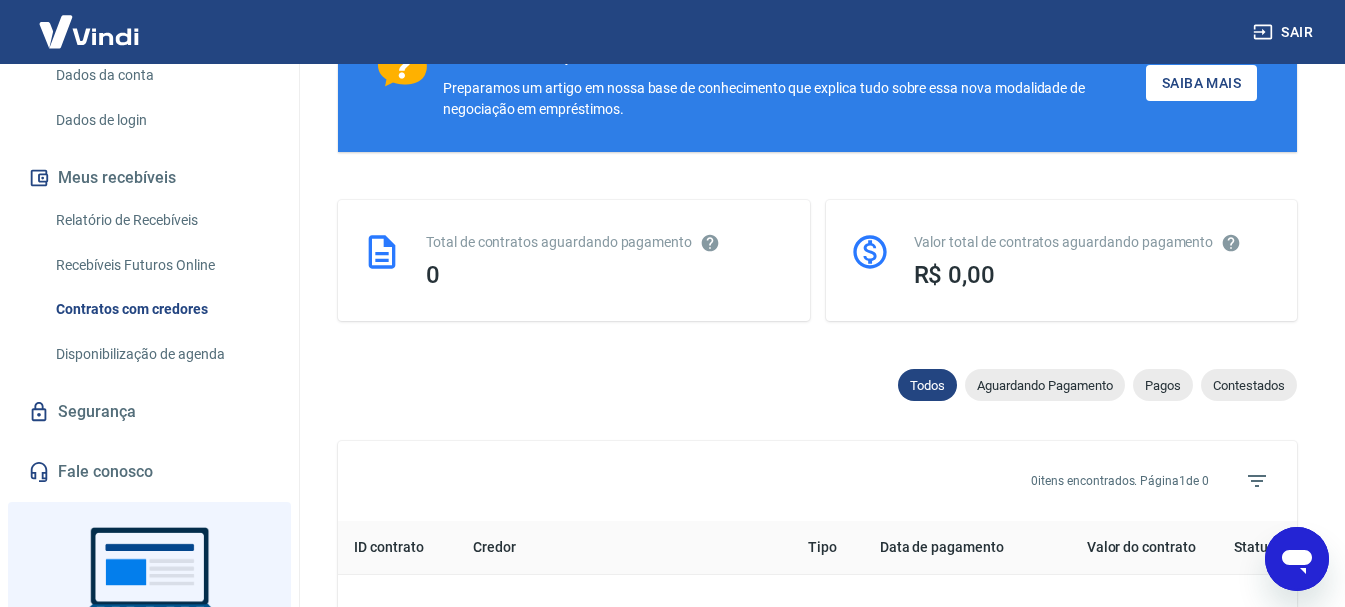click on "ID contrato" at bounding box center (397, 548) 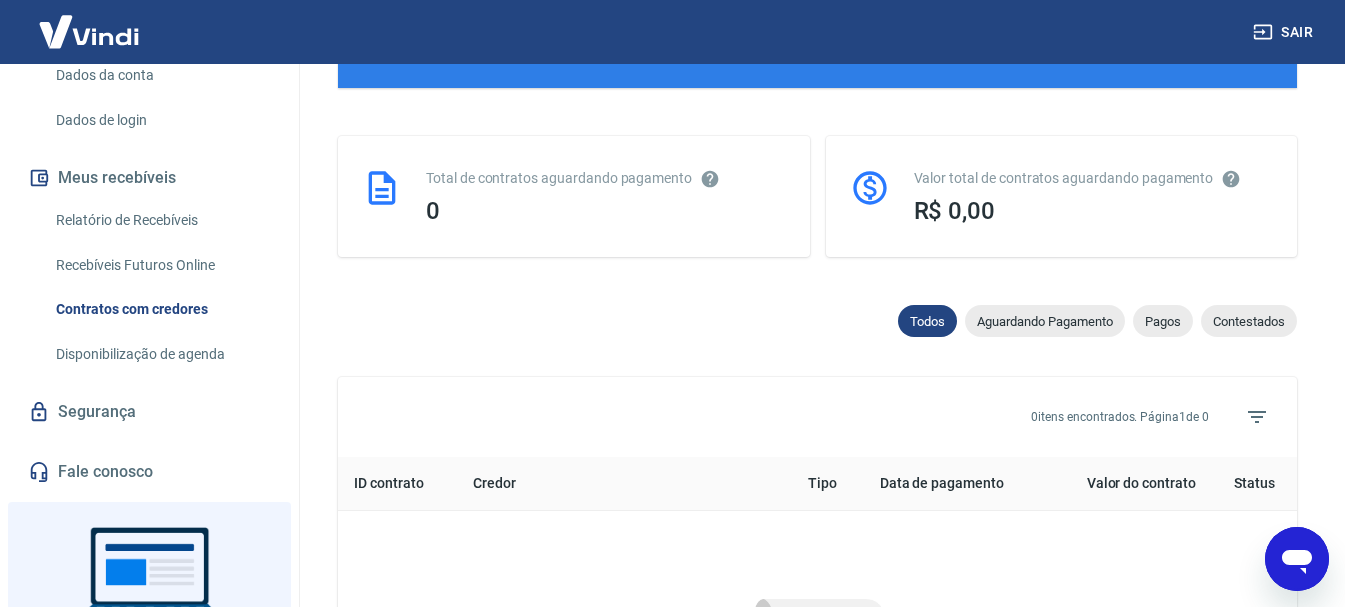 scroll, scrollTop: 585, scrollLeft: 0, axis: vertical 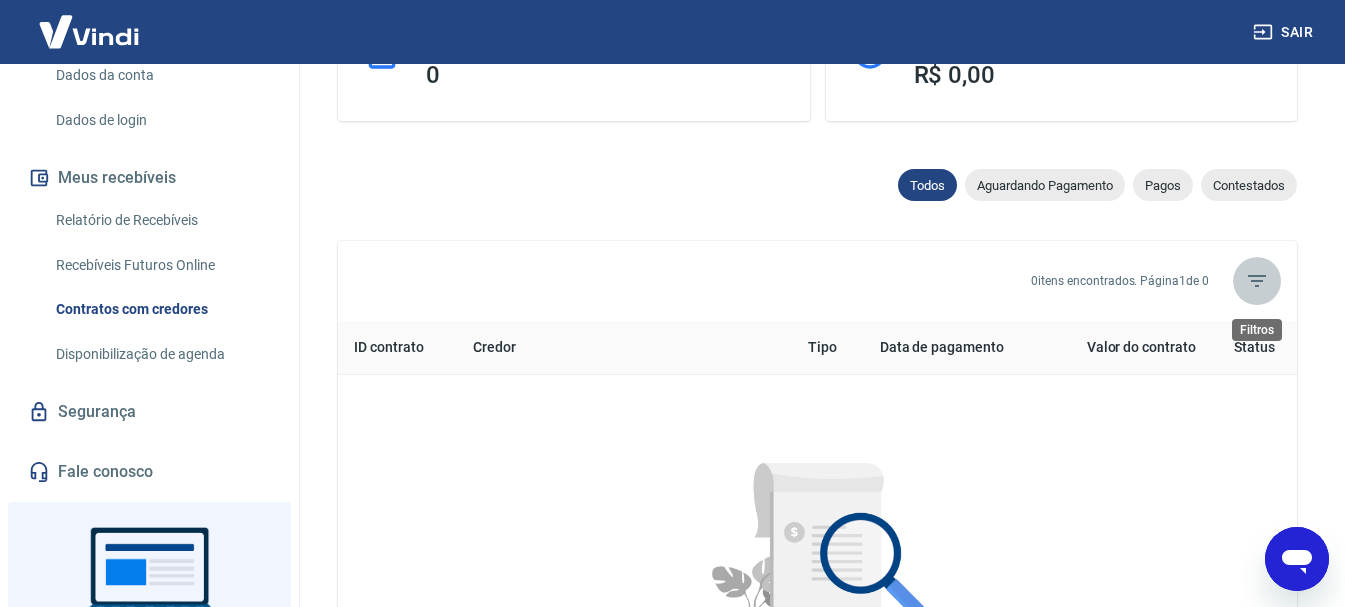 click 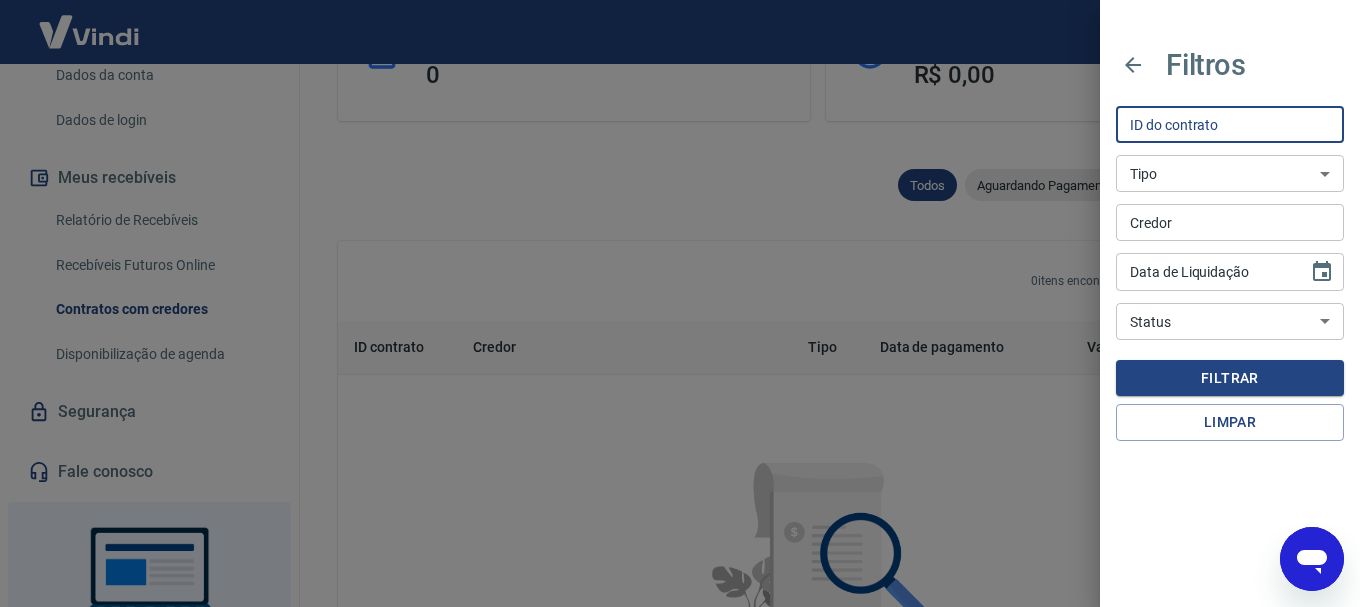 click on "ID do contrato" at bounding box center [1230, 124] 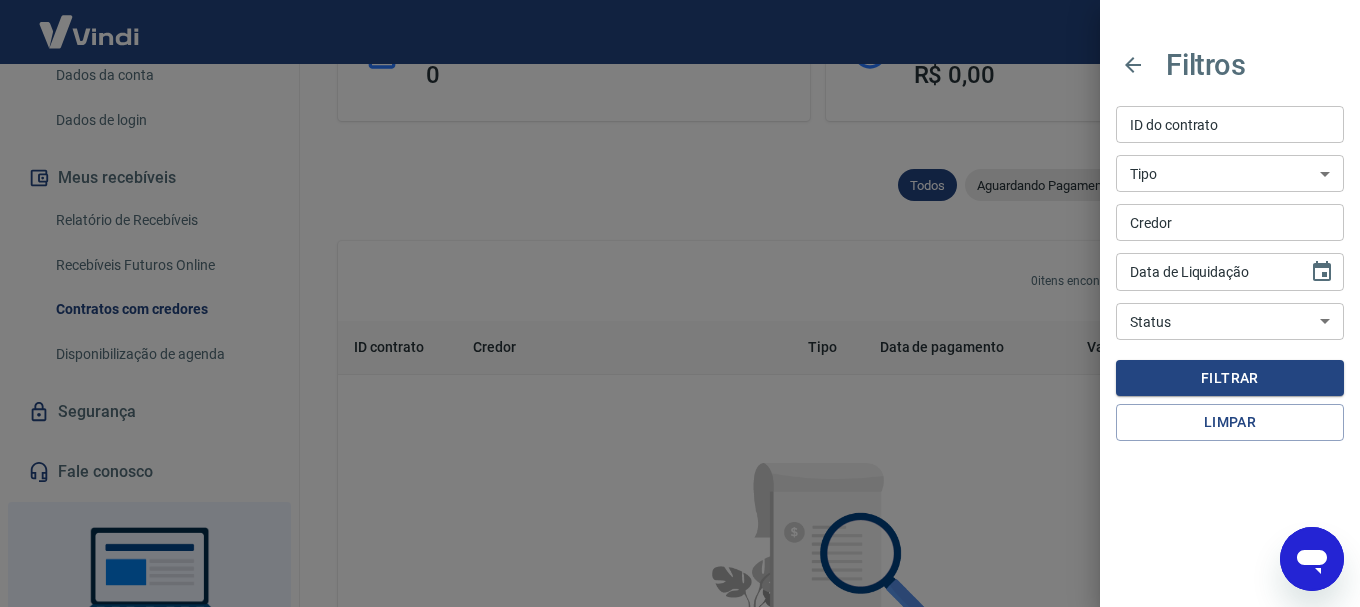 click at bounding box center (680, 303) 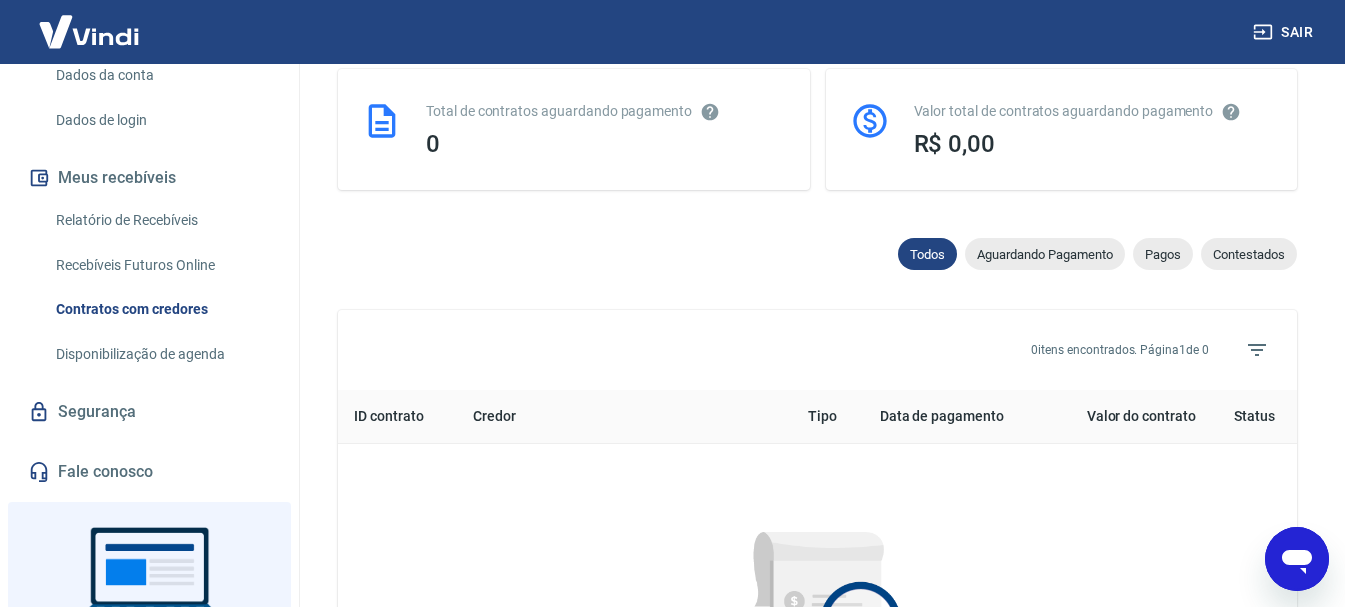 scroll, scrollTop: 485, scrollLeft: 0, axis: vertical 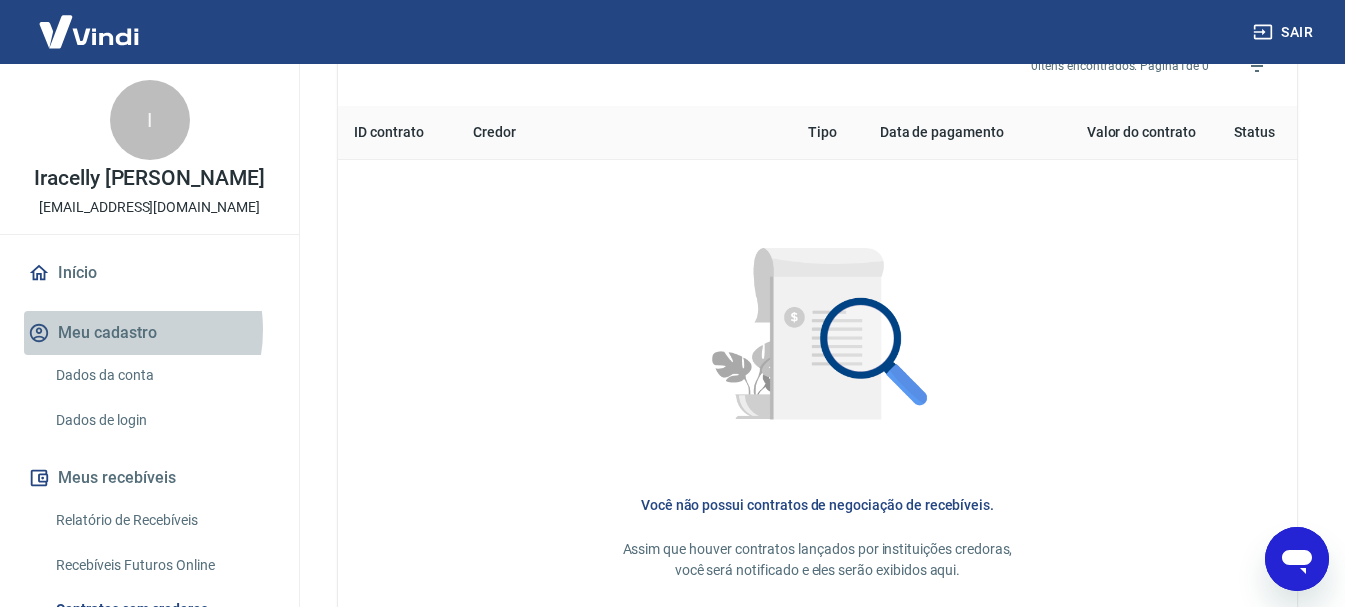 click on "Meu cadastro" at bounding box center (149, 333) 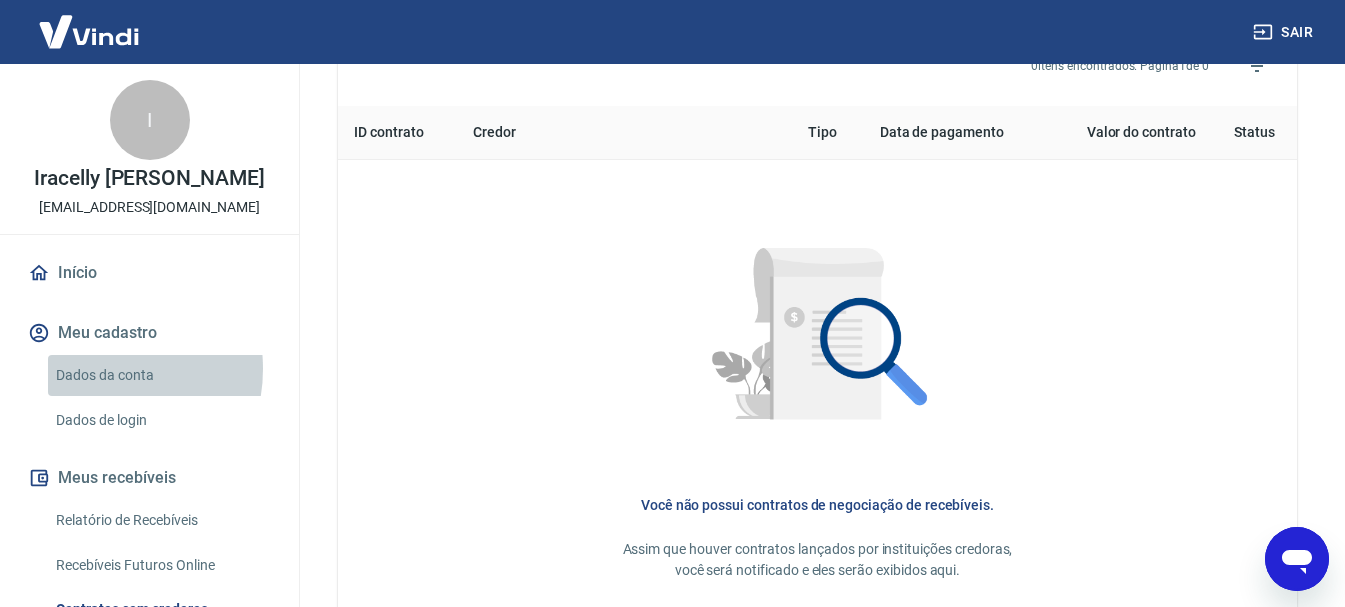 click on "Dados da conta" at bounding box center [161, 375] 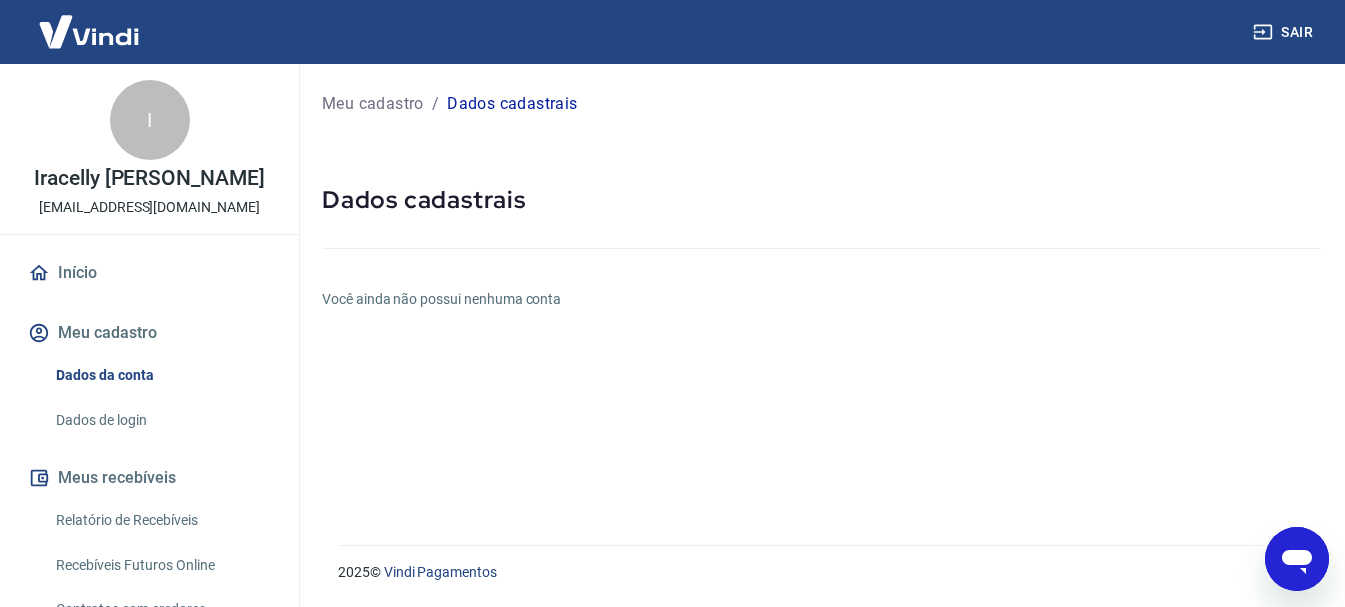 scroll, scrollTop: 0, scrollLeft: 0, axis: both 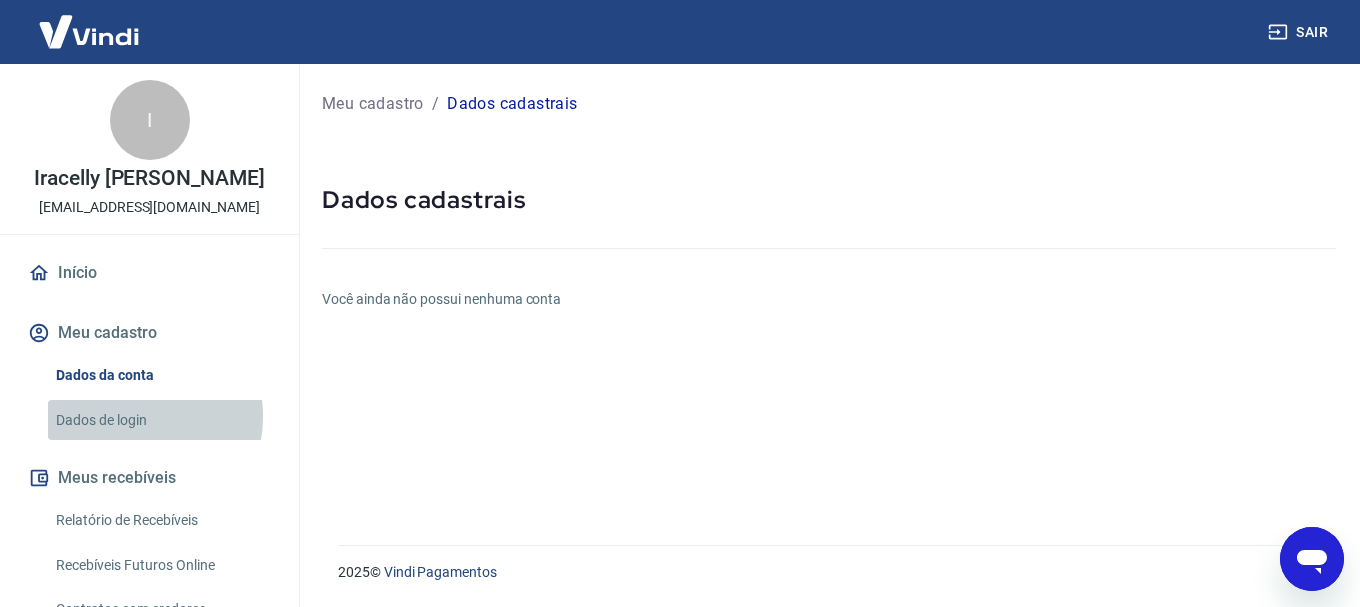click on "Dados de login" at bounding box center [161, 420] 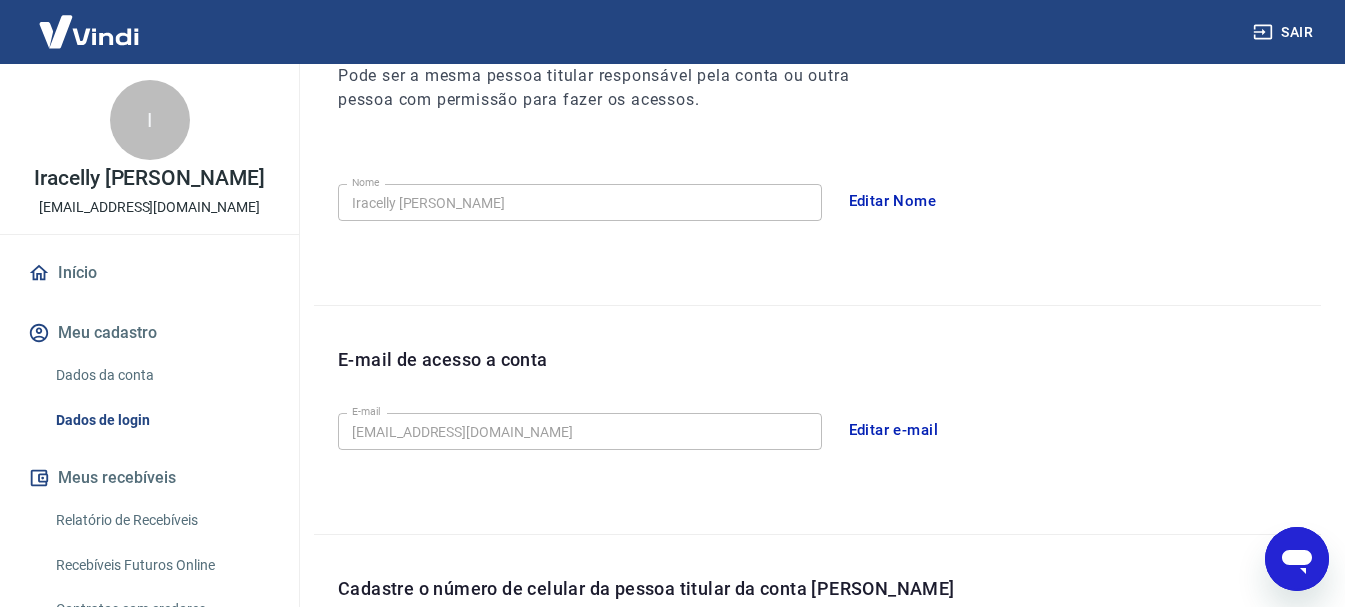 scroll, scrollTop: 300, scrollLeft: 0, axis: vertical 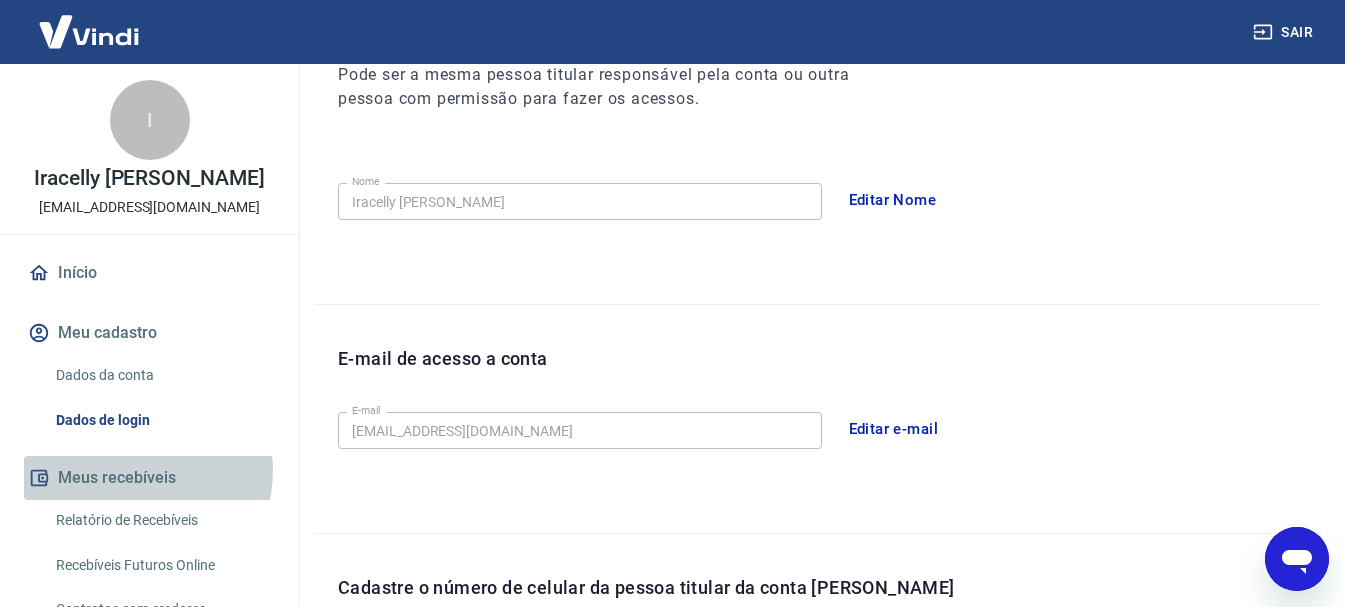 click on "Meus recebíveis" at bounding box center [149, 478] 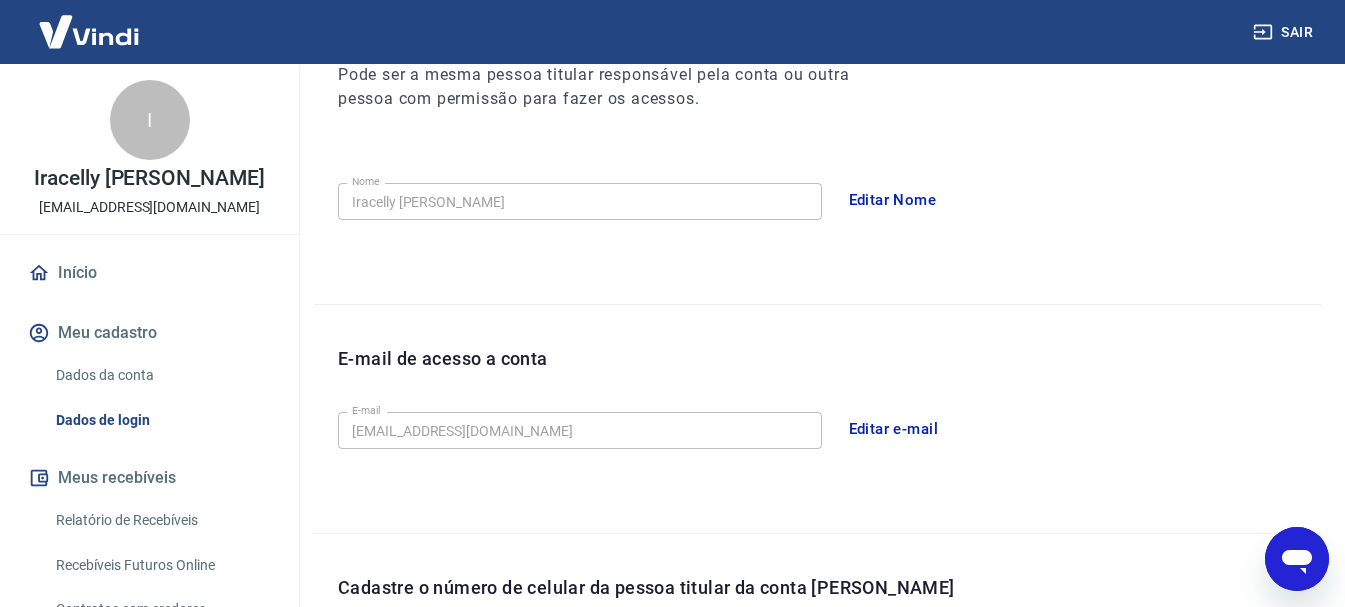 click on "Relatório de Recebíveis" at bounding box center [161, 520] 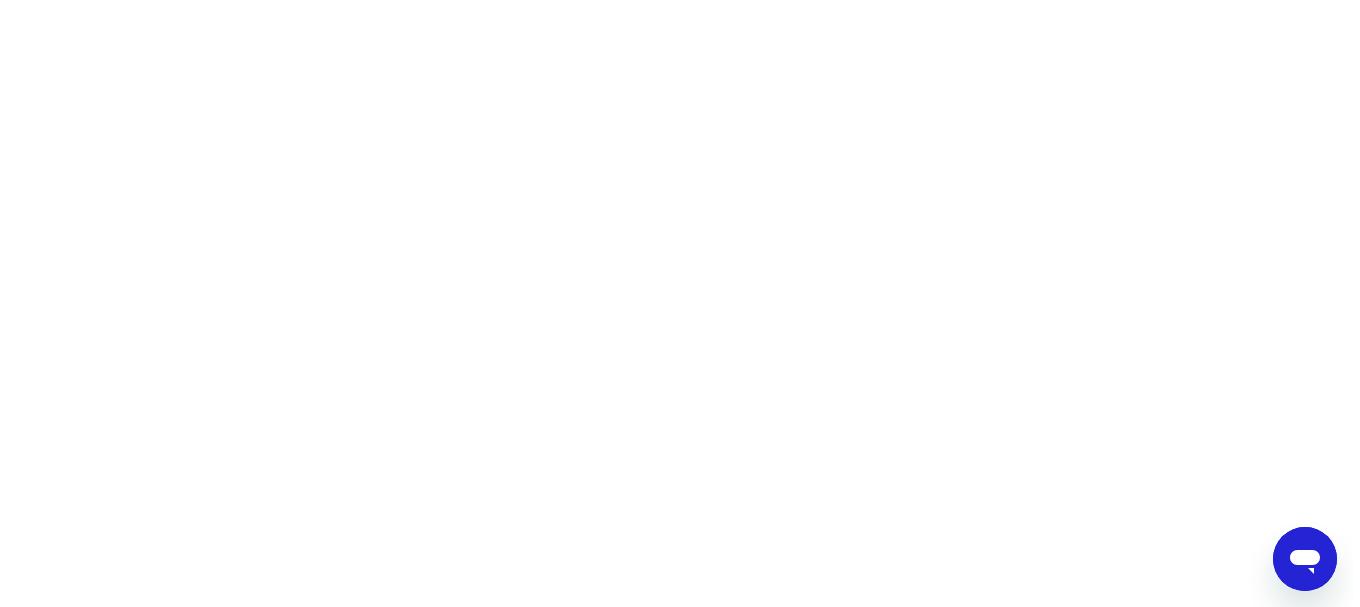 scroll, scrollTop: 0, scrollLeft: 0, axis: both 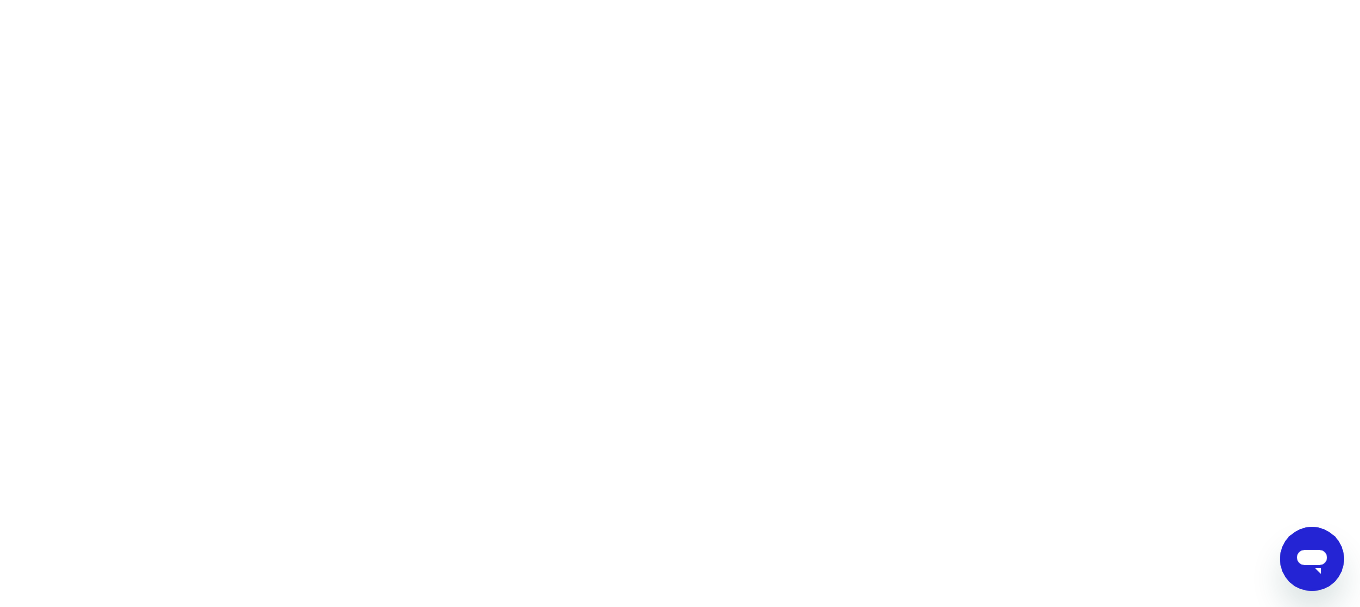 drag, startPoint x: 439, startPoint y: 233, endPoint x: 451, endPoint y: 233, distance: 12 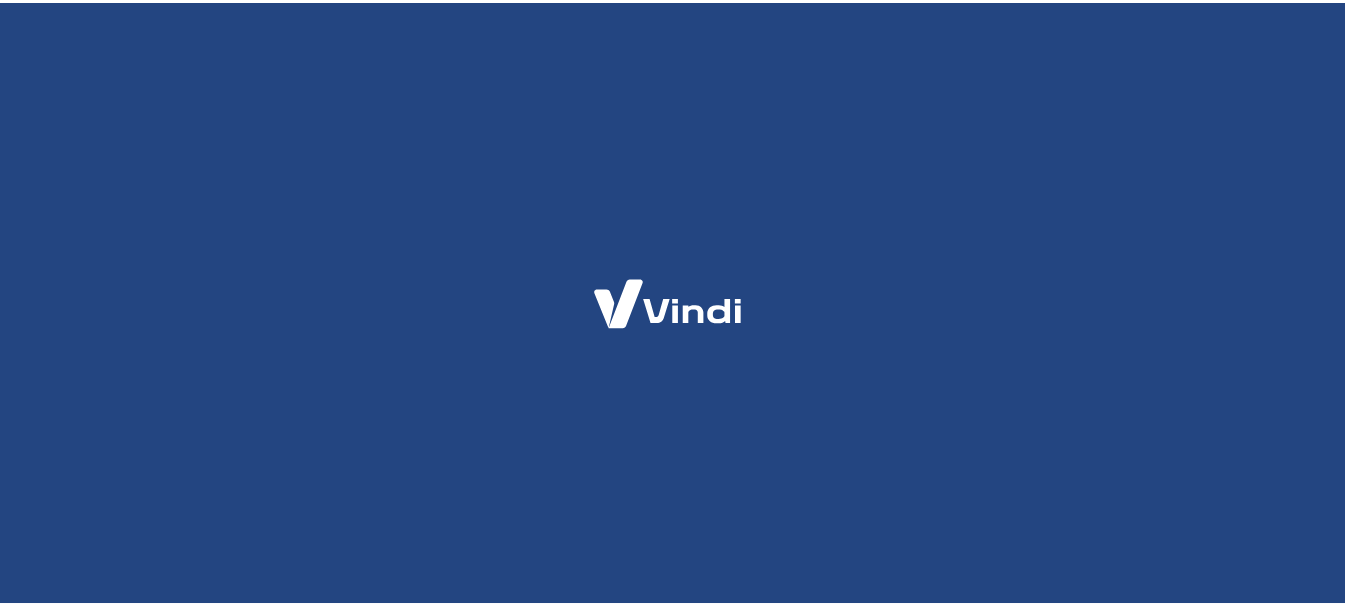 scroll, scrollTop: 0, scrollLeft: 0, axis: both 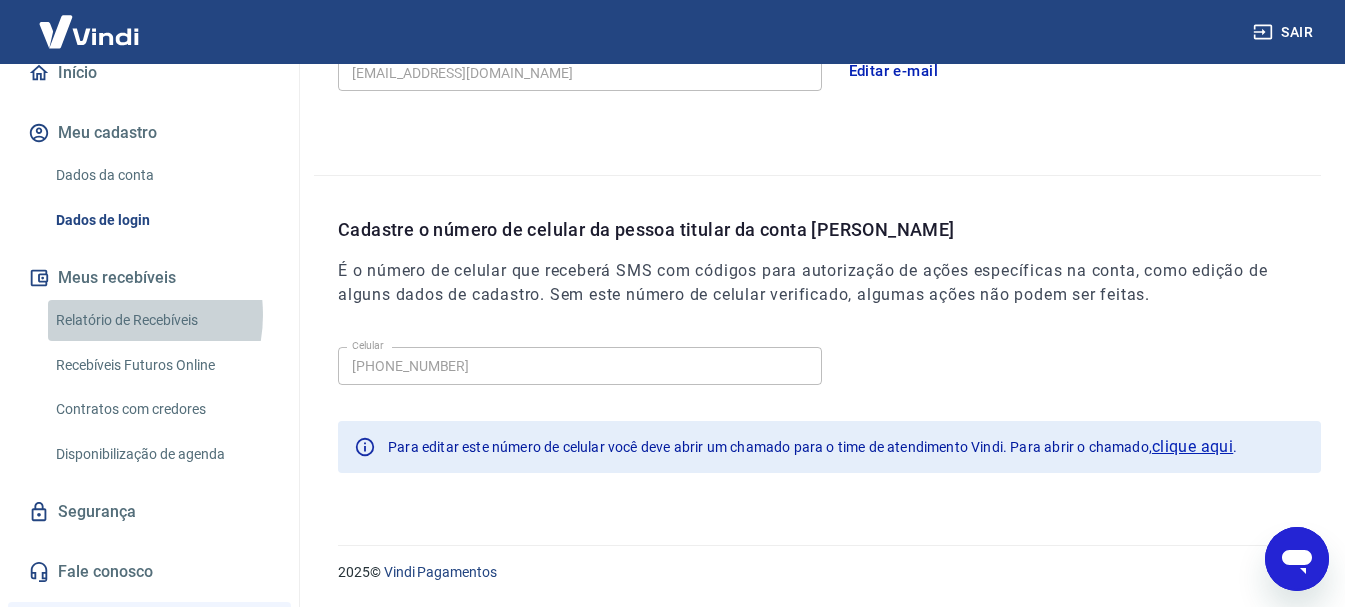 click on "Relatório de Recebíveis" at bounding box center [161, 320] 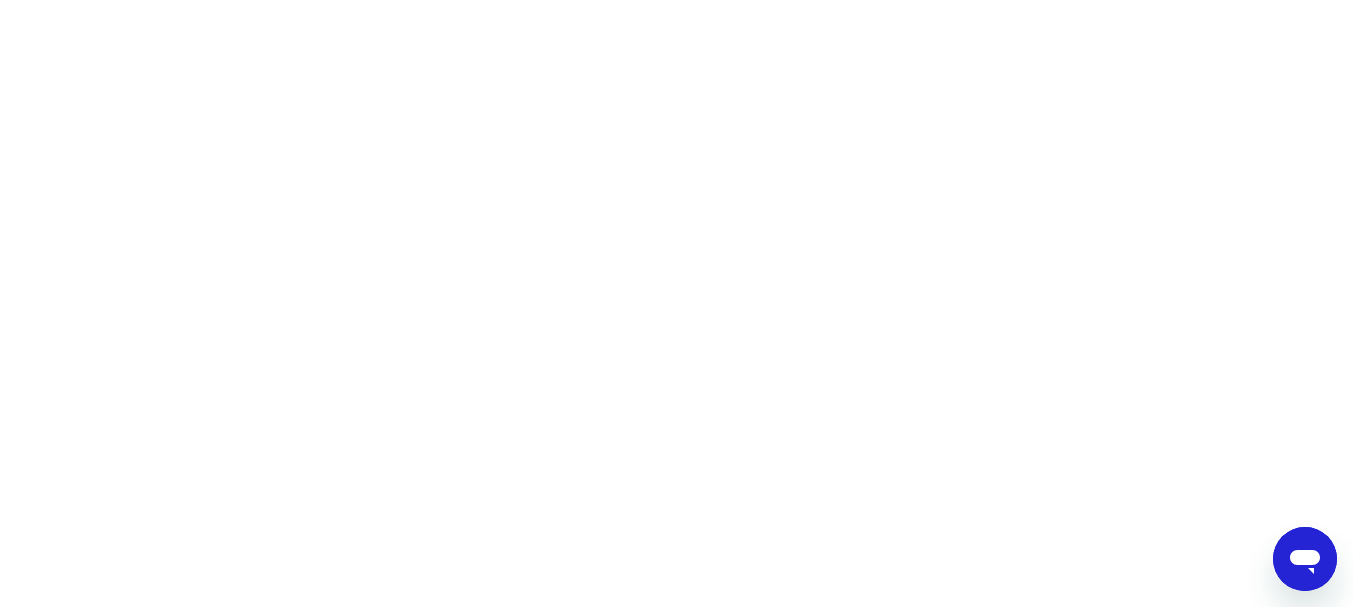 scroll, scrollTop: 0, scrollLeft: 0, axis: both 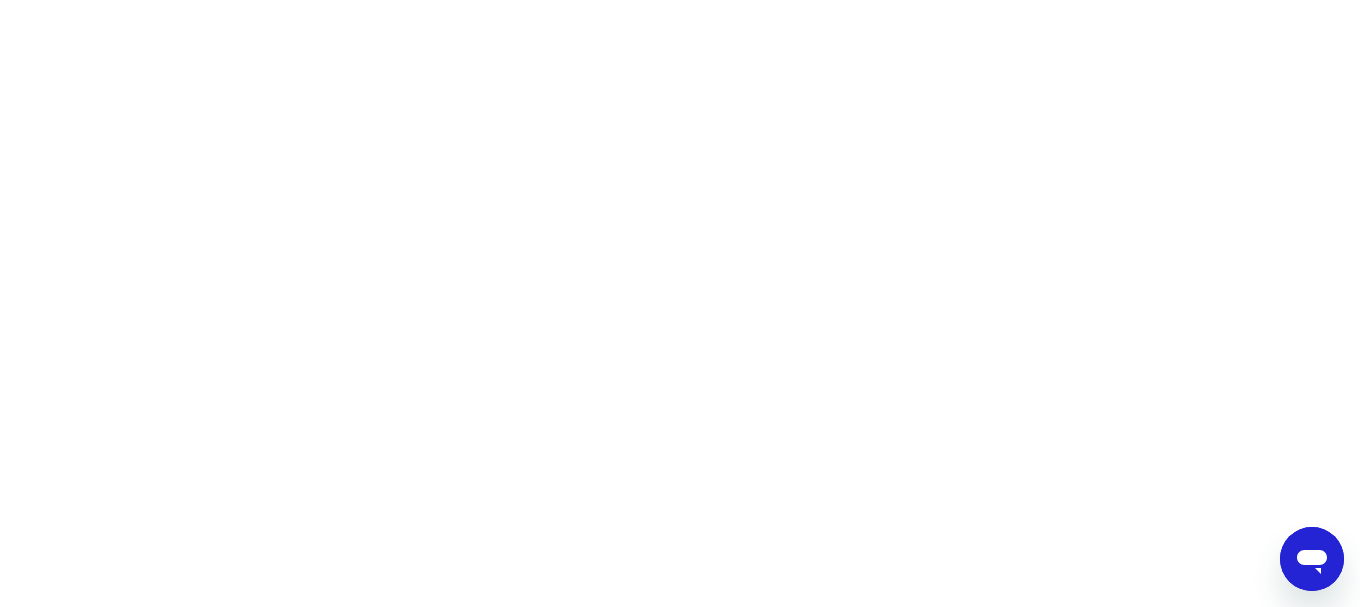click at bounding box center (680, 0) 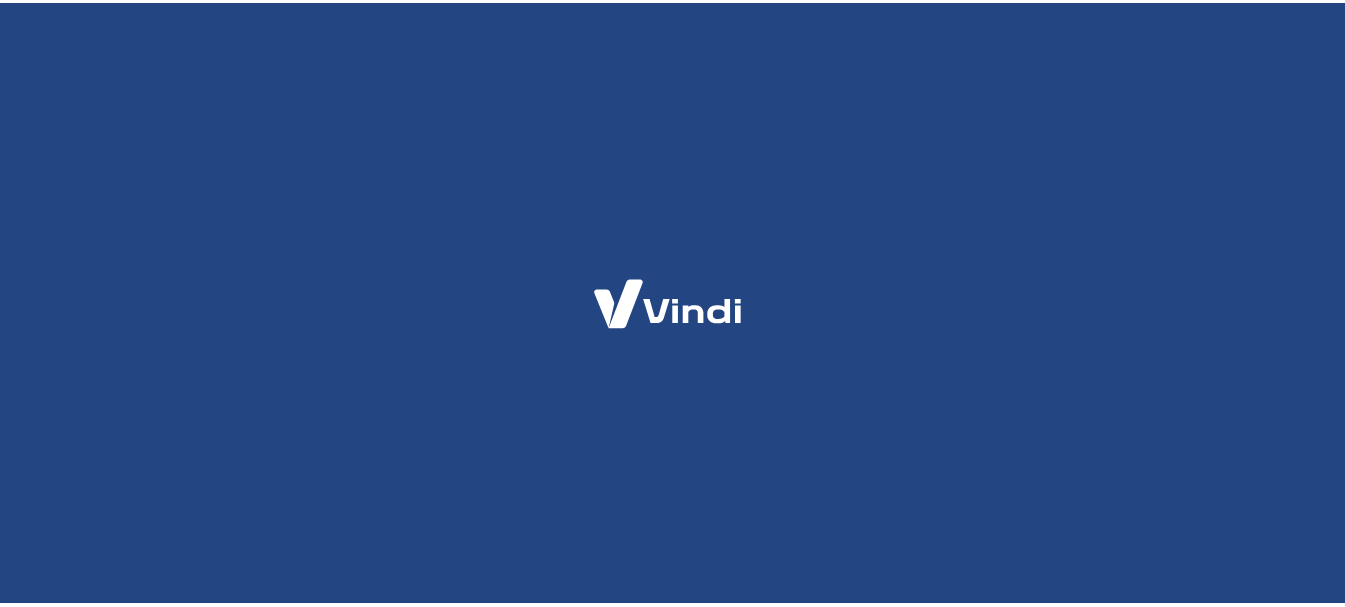 scroll, scrollTop: 0, scrollLeft: 0, axis: both 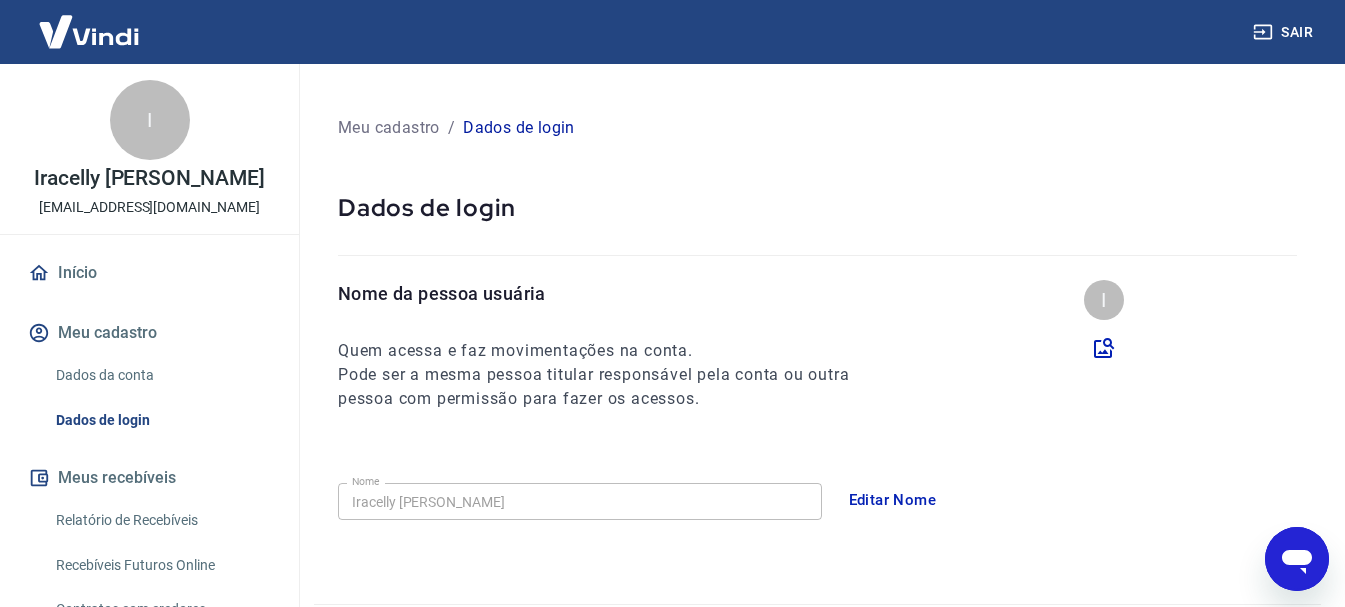 click on "Meu cadastro" at bounding box center (389, 128) 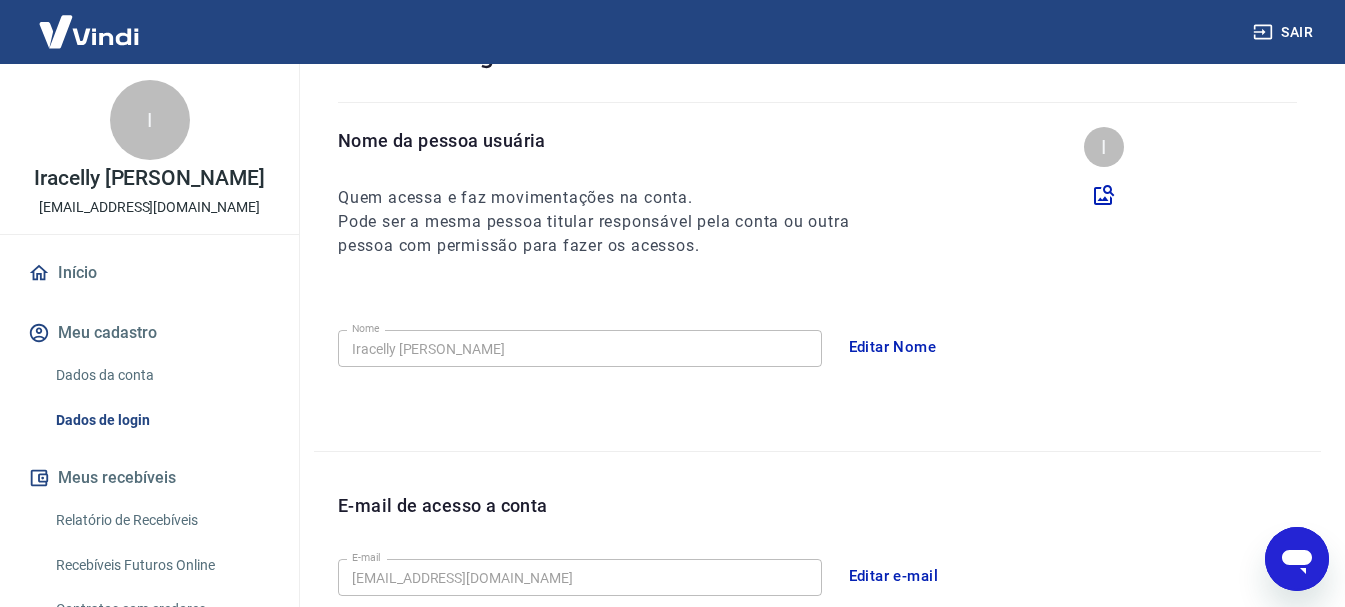 scroll, scrollTop: 0, scrollLeft: 0, axis: both 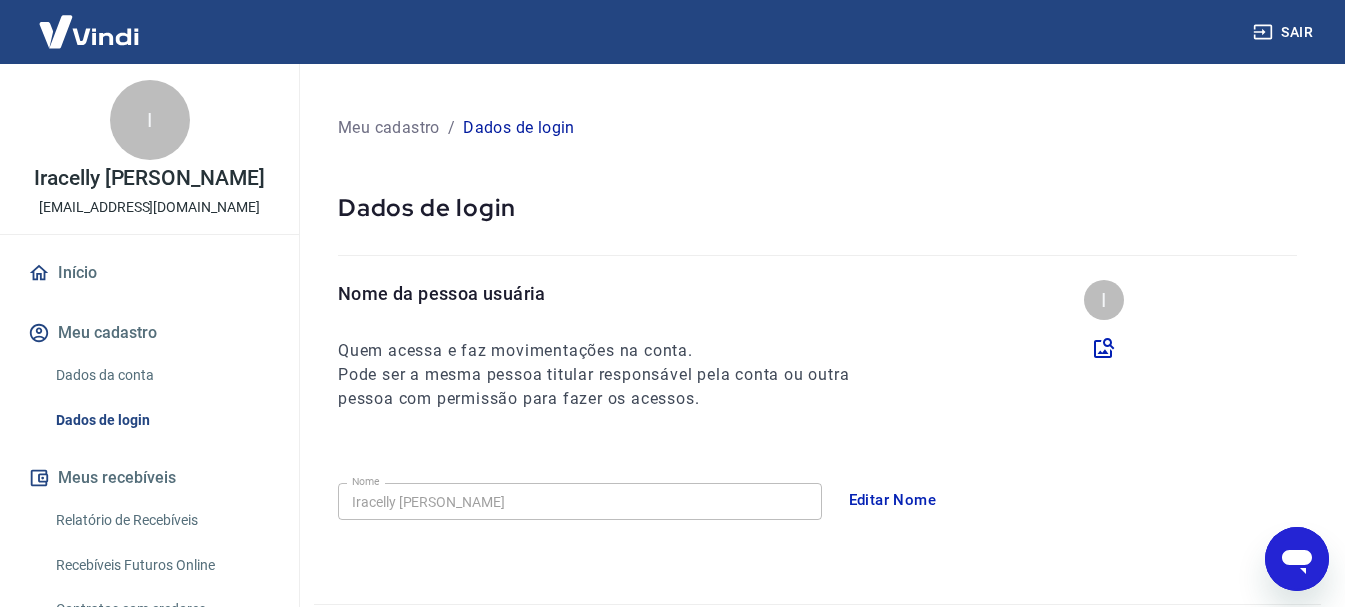 click on "Meu cadastro" at bounding box center [389, 128] 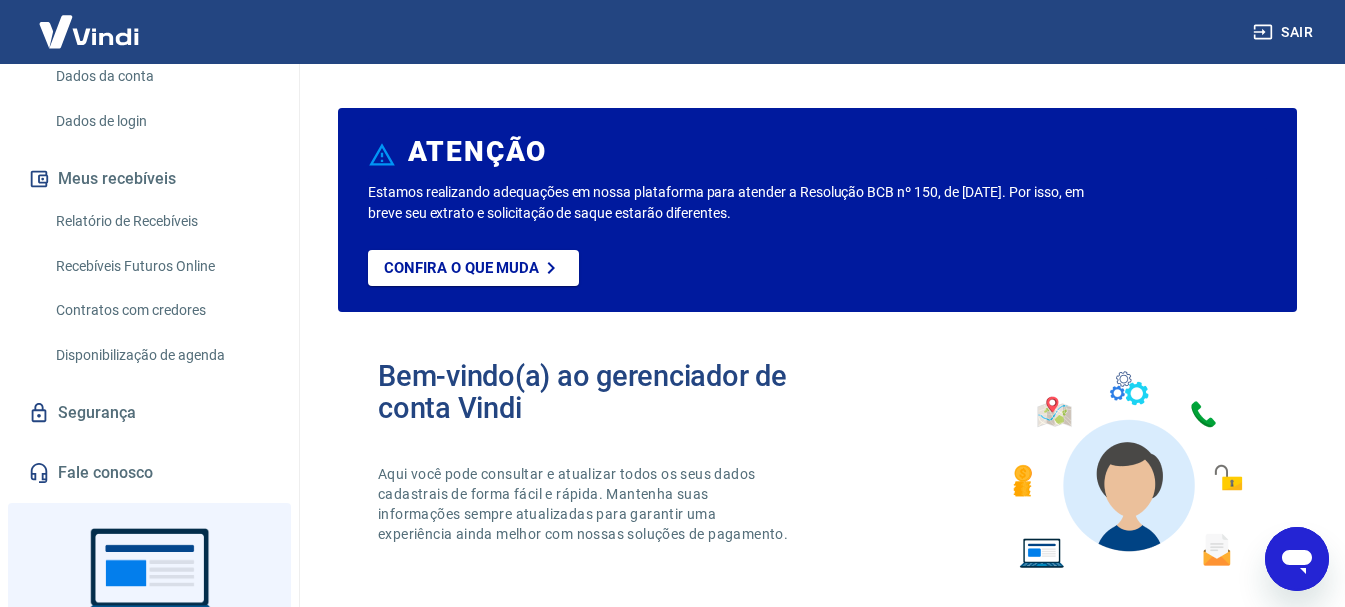 scroll, scrollTop: 300, scrollLeft: 0, axis: vertical 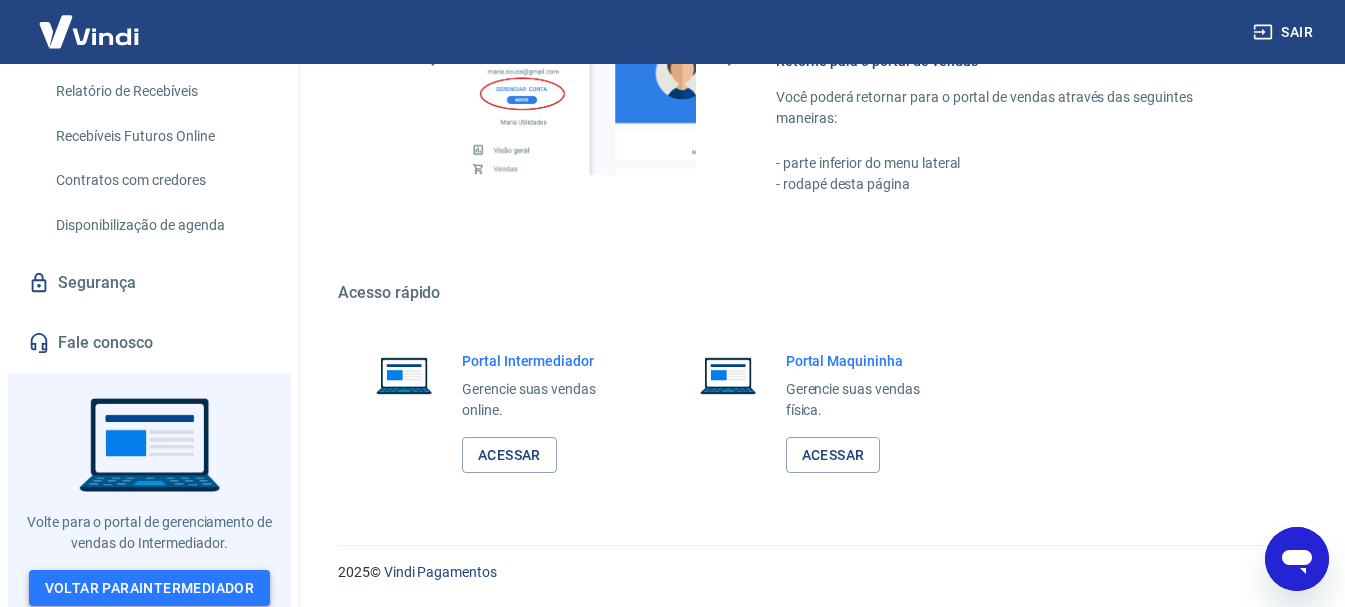 drag, startPoint x: 150, startPoint y: 569, endPoint x: 262, endPoint y: 590, distance: 113.951744 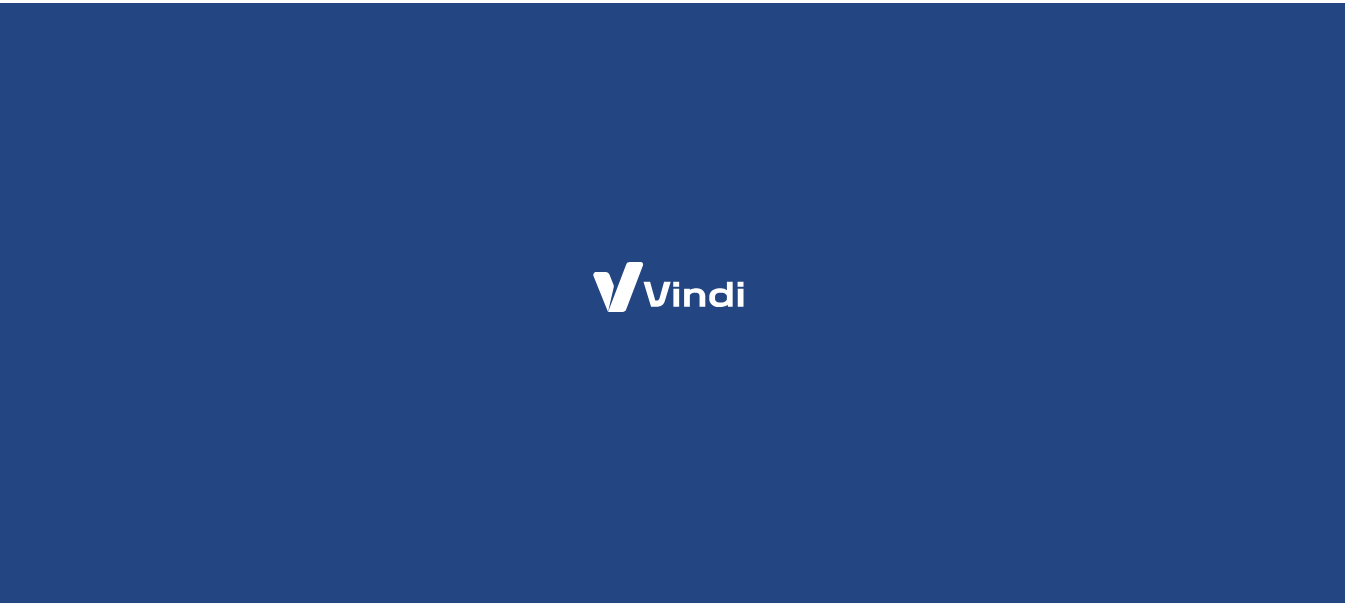 scroll, scrollTop: 0, scrollLeft: 0, axis: both 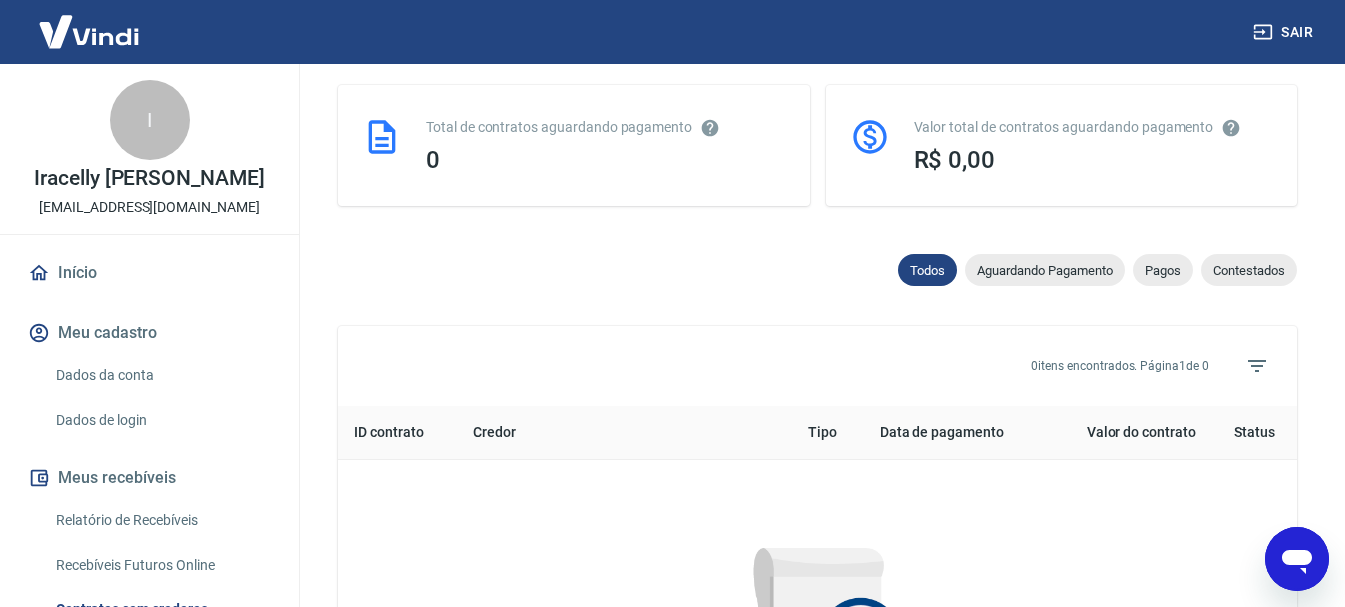 click on "Meu cadastro" at bounding box center (149, 333) 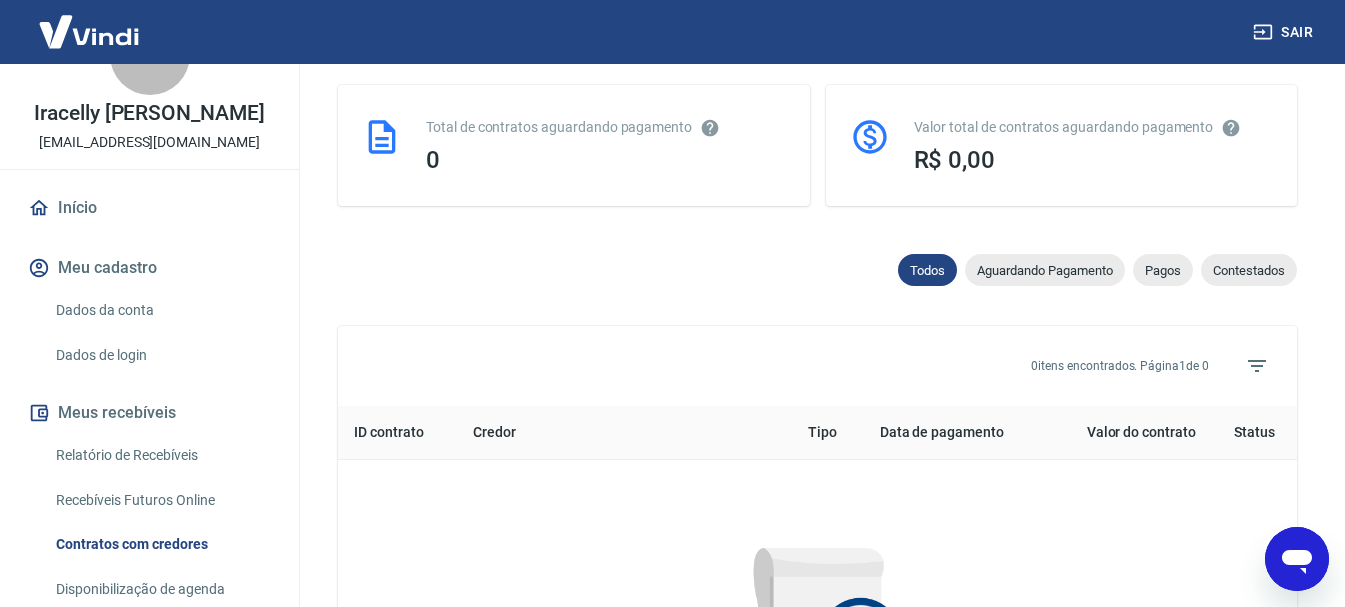 scroll, scrollTop: 100, scrollLeft: 0, axis: vertical 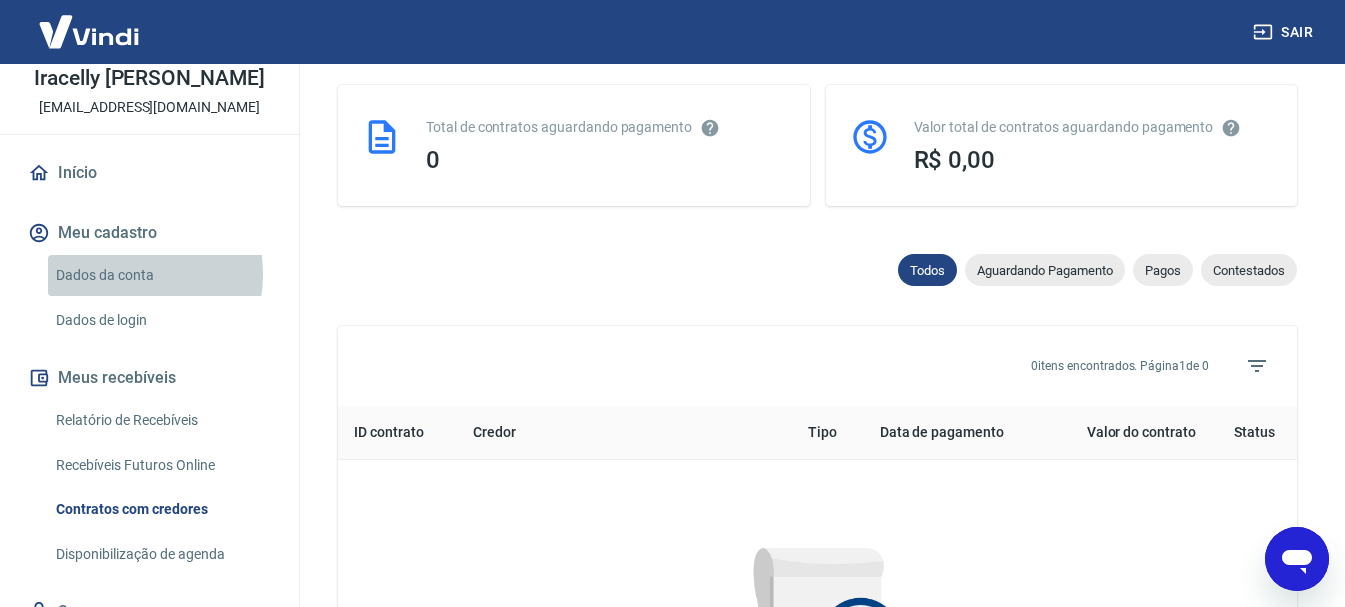 click on "Dados da conta" at bounding box center [161, 275] 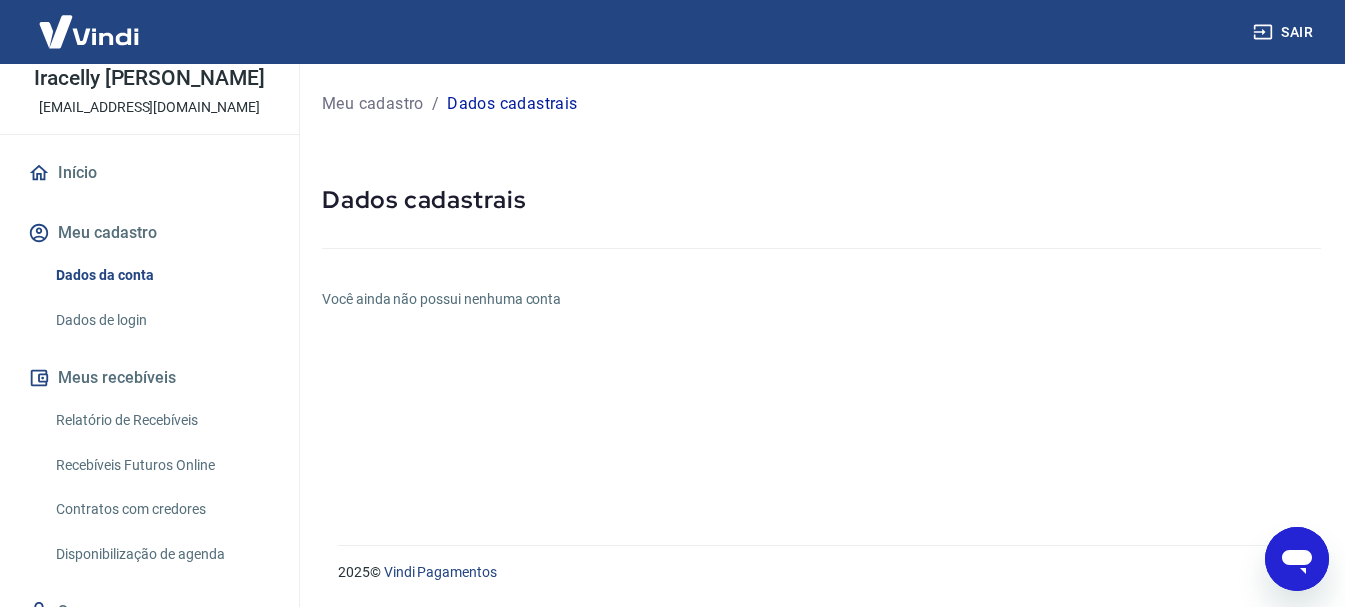 scroll, scrollTop: 0, scrollLeft: 0, axis: both 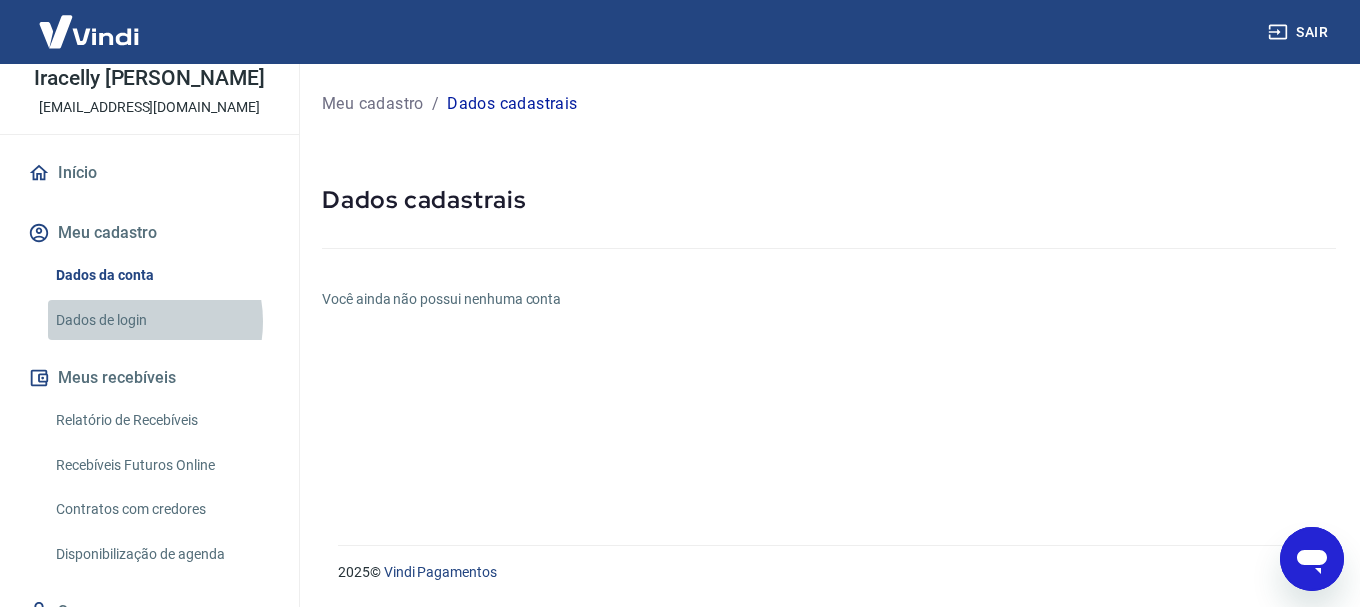 click on "Dados de login" at bounding box center (161, 320) 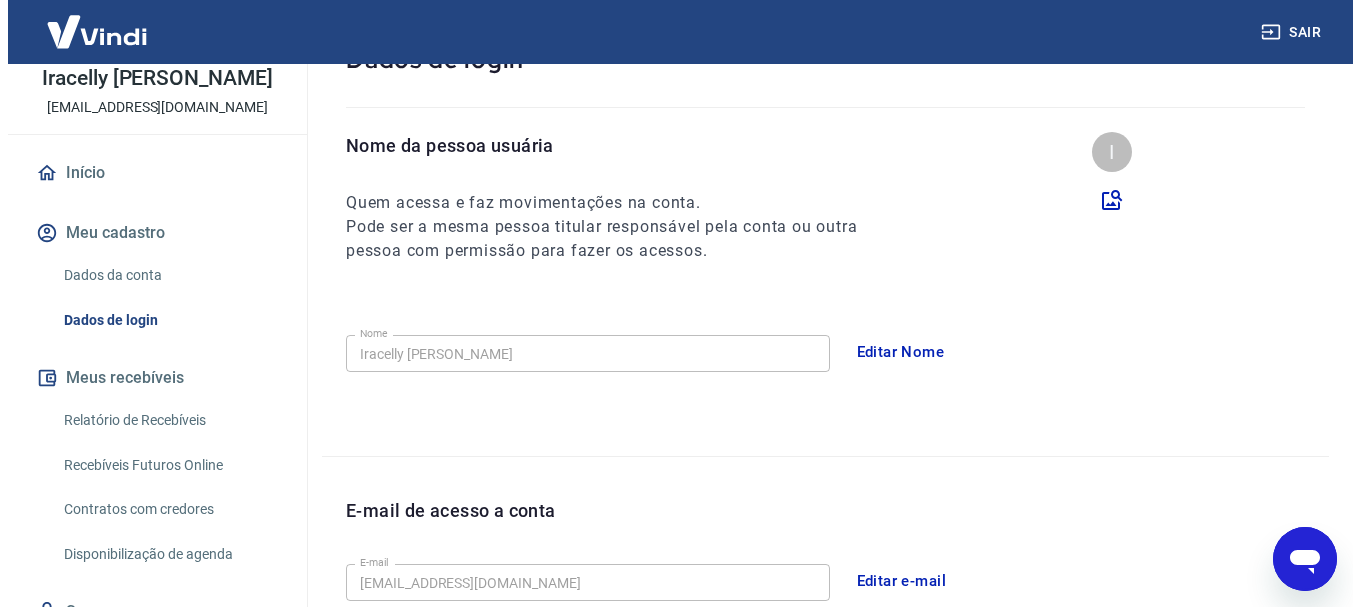scroll, scrollTop: 0, scrollLeft: 0, axis: both 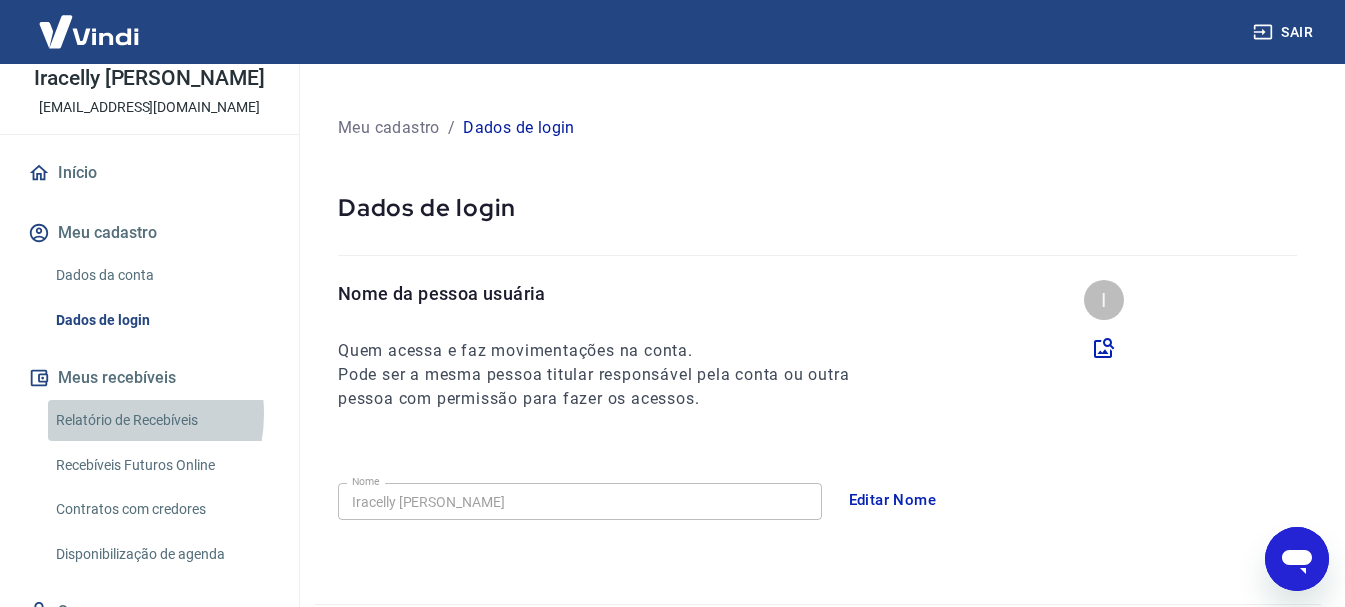 click on "Relatório de Recebíveis" at bounding box center [161, 420] 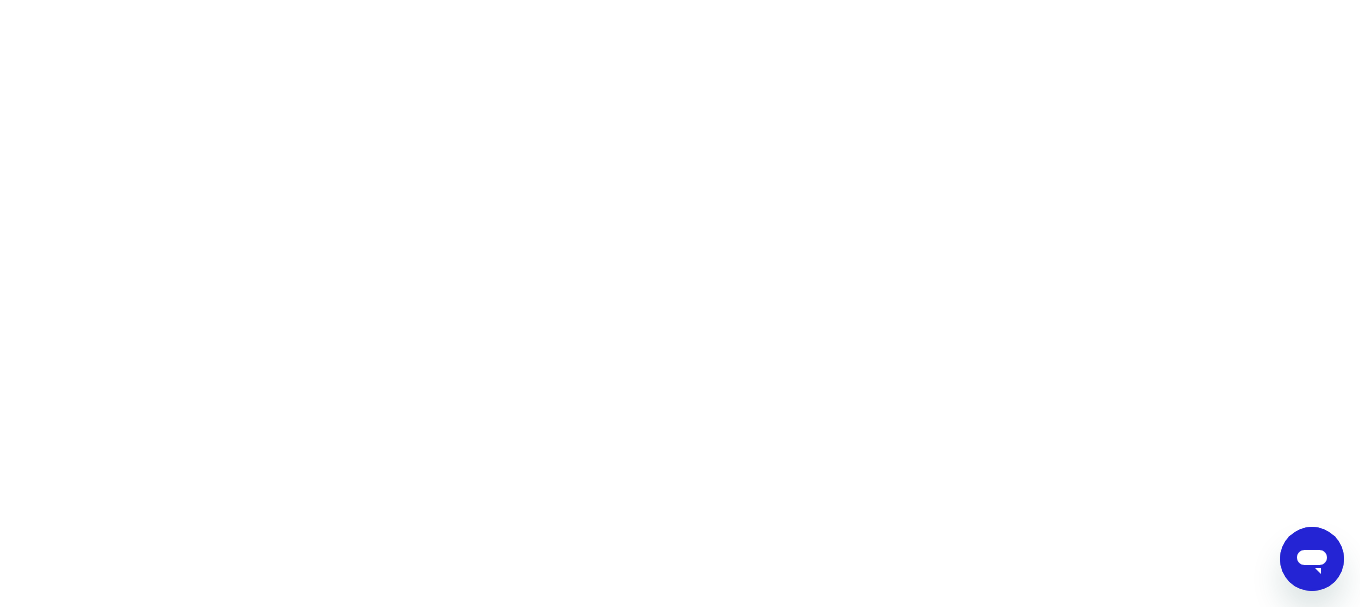drag, startPoint x: 449, startPoint y: 310, endPoint x: 455, endPoint y: 296, distance: 15.231546 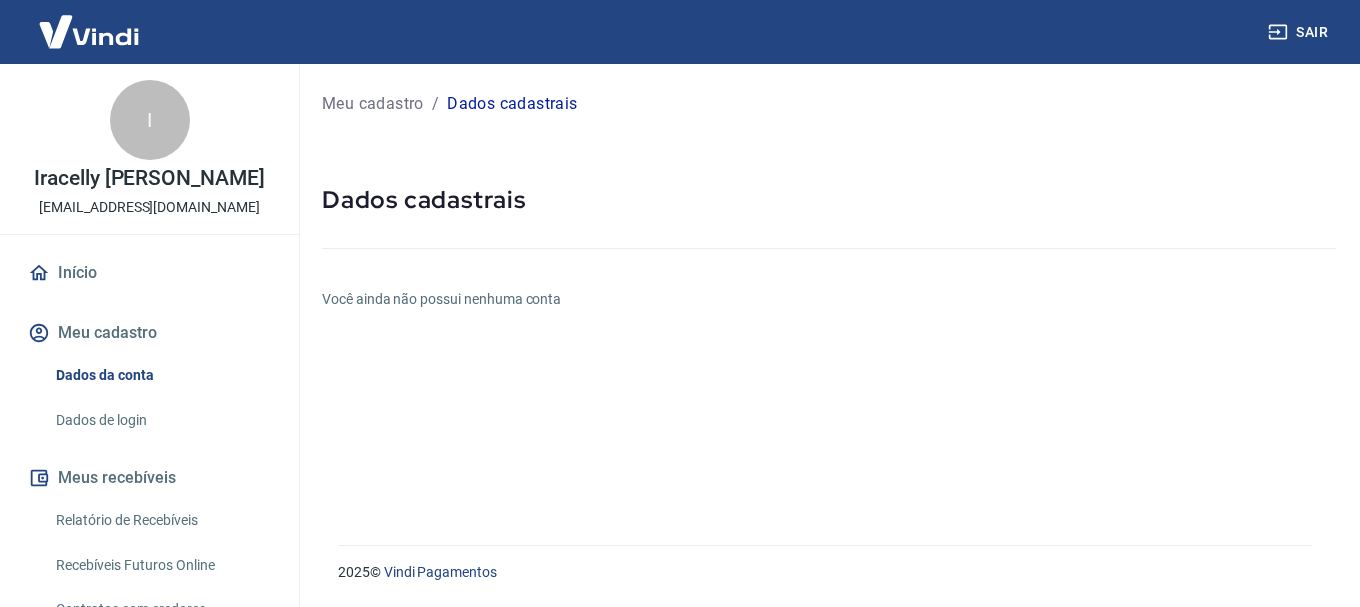 scroll, scrollTop: 0, scrollLeft: 0, axis: both 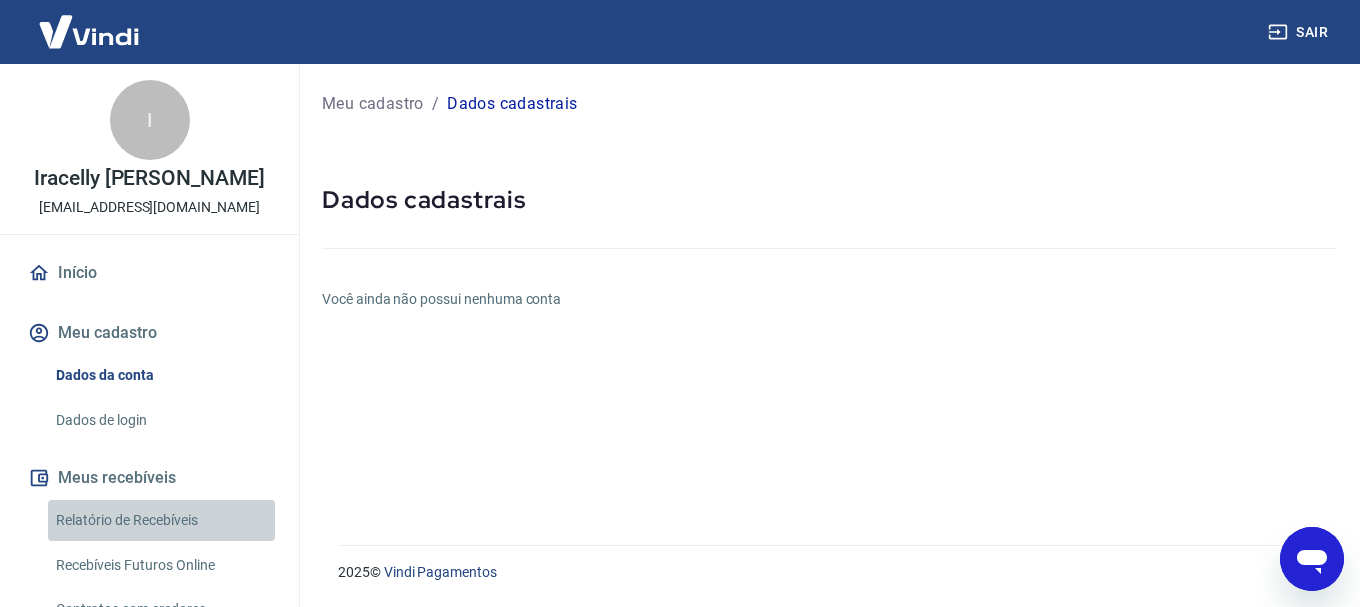 click on "Relatório de Recebíveis" at bounding box center (161, 520) 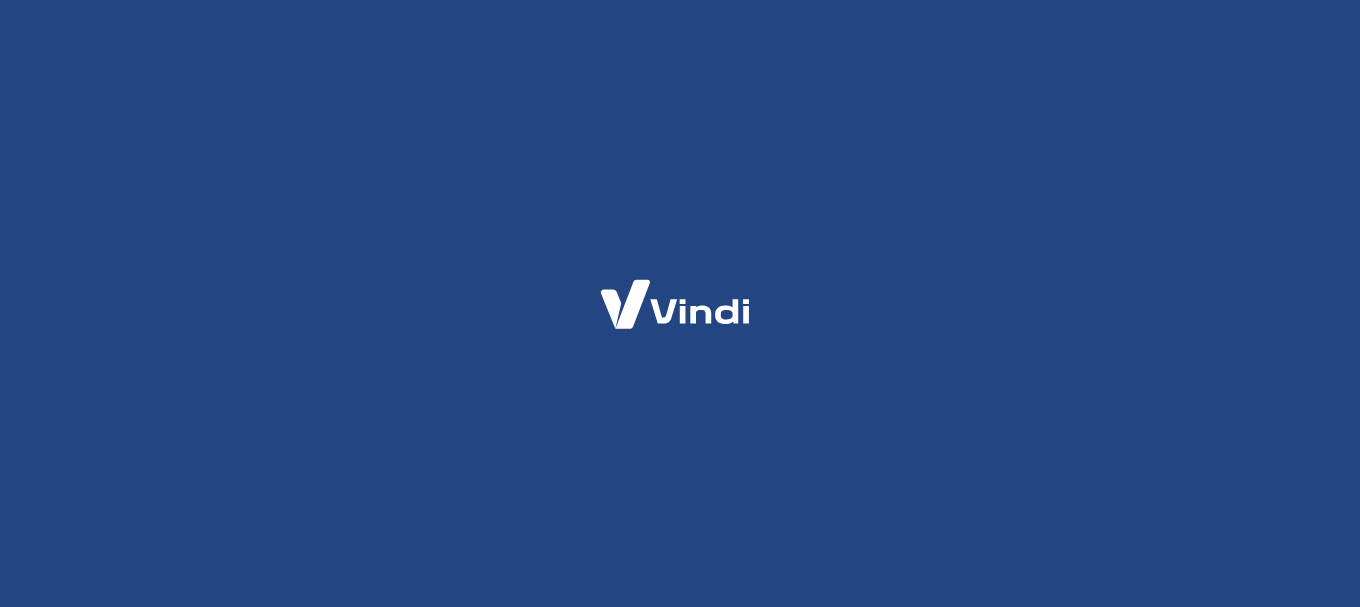 scroll, scrollTop: 0, scrollLeft: 0, axis: both 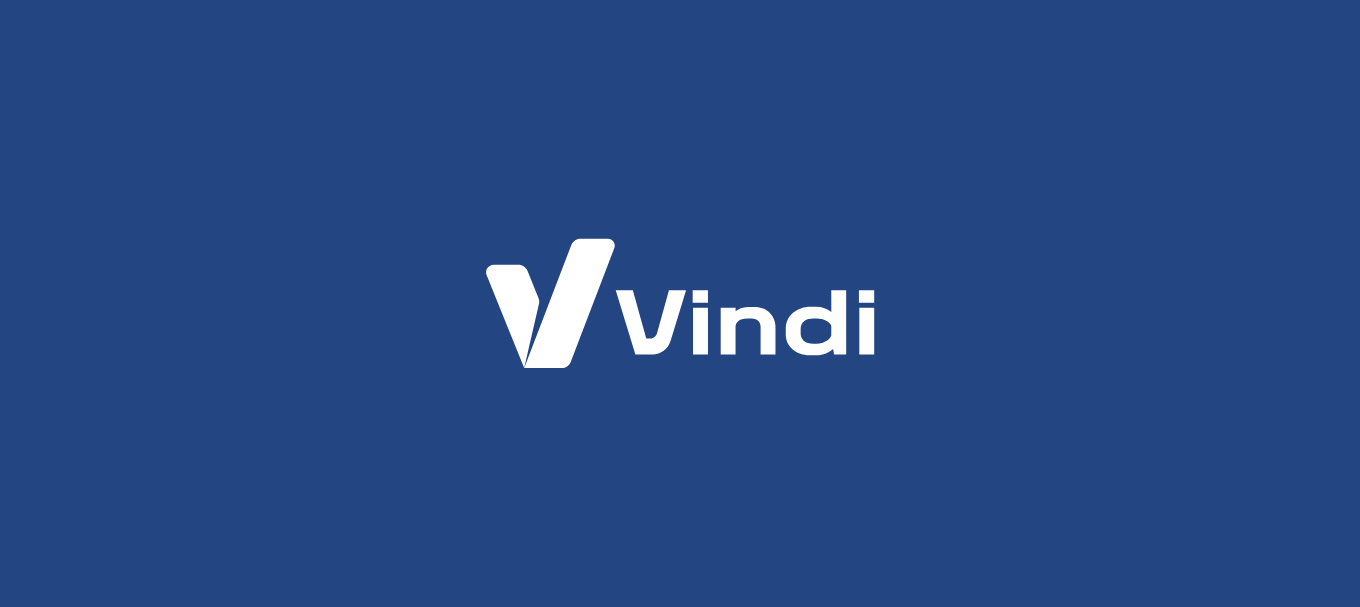 click at bounding box center [680, 303] 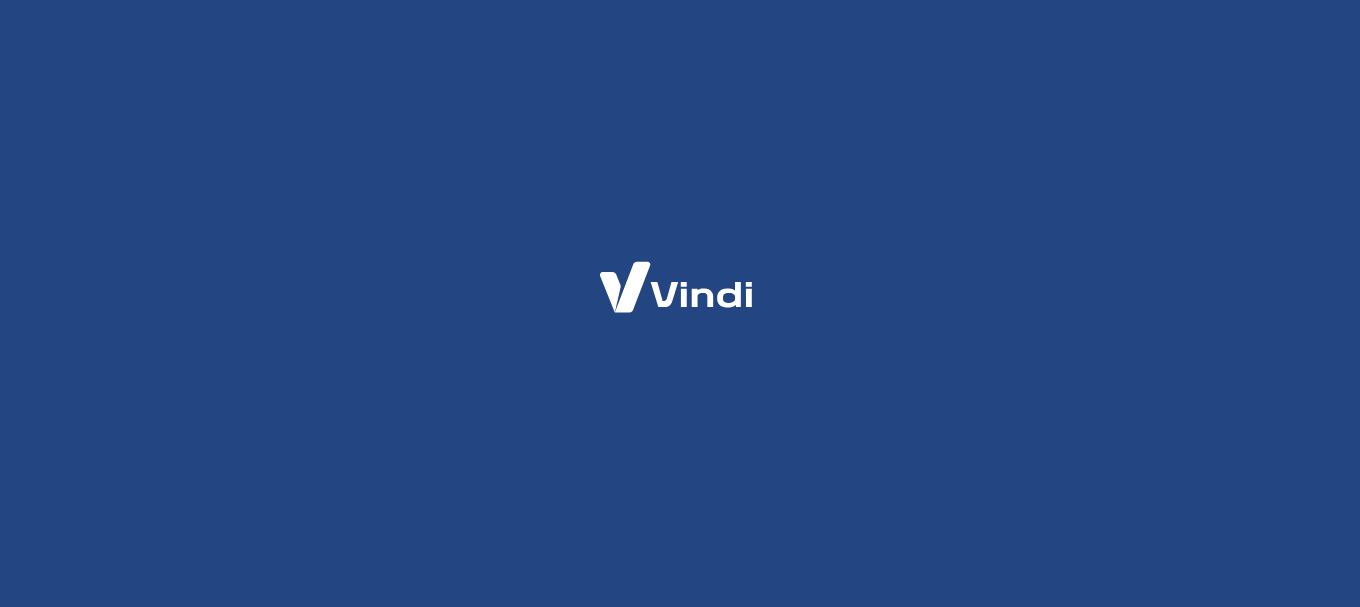 scroll, scrollTop: 0, scrollLeft: 0, axis: both 